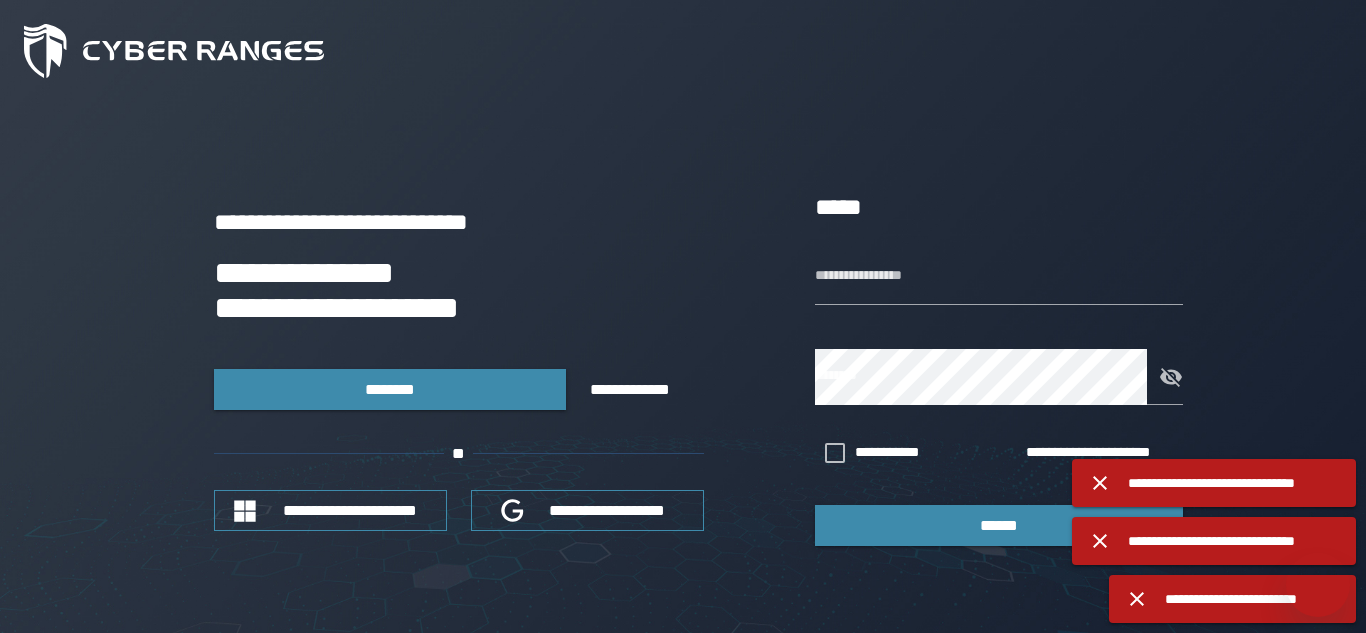 scroll, scrollTop: 0, scrollLeft: 0, axis: both 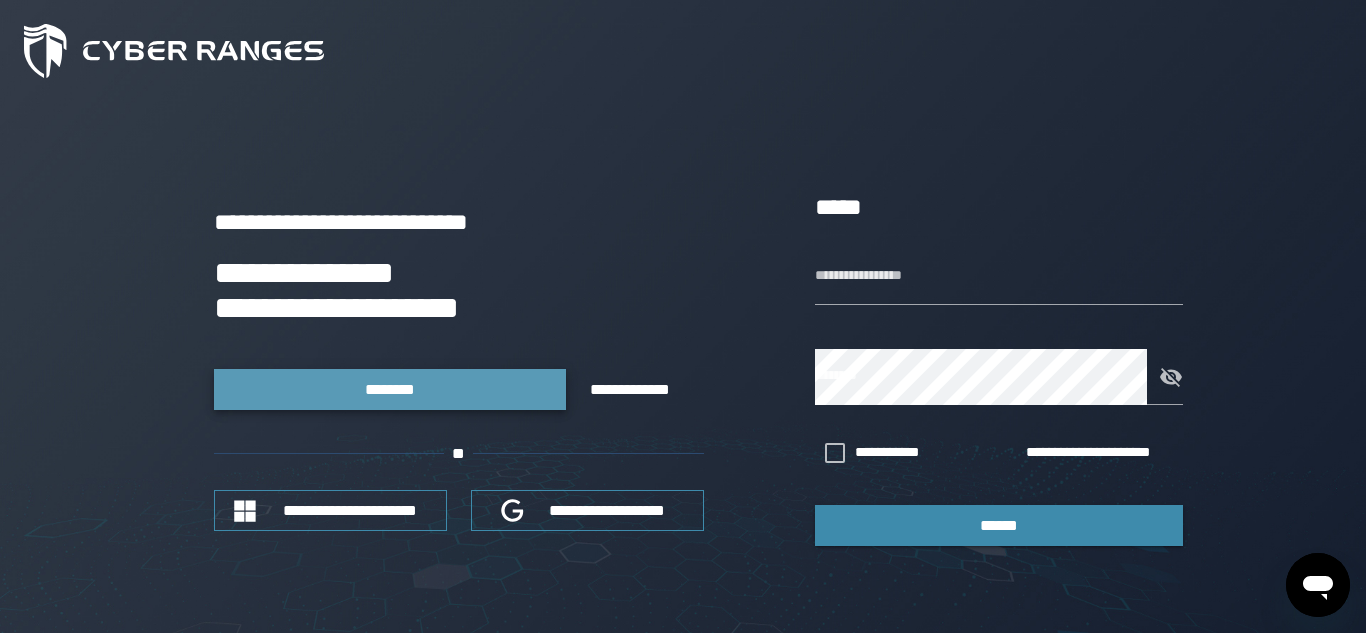 click on "********" at bounding box center (390, 389) 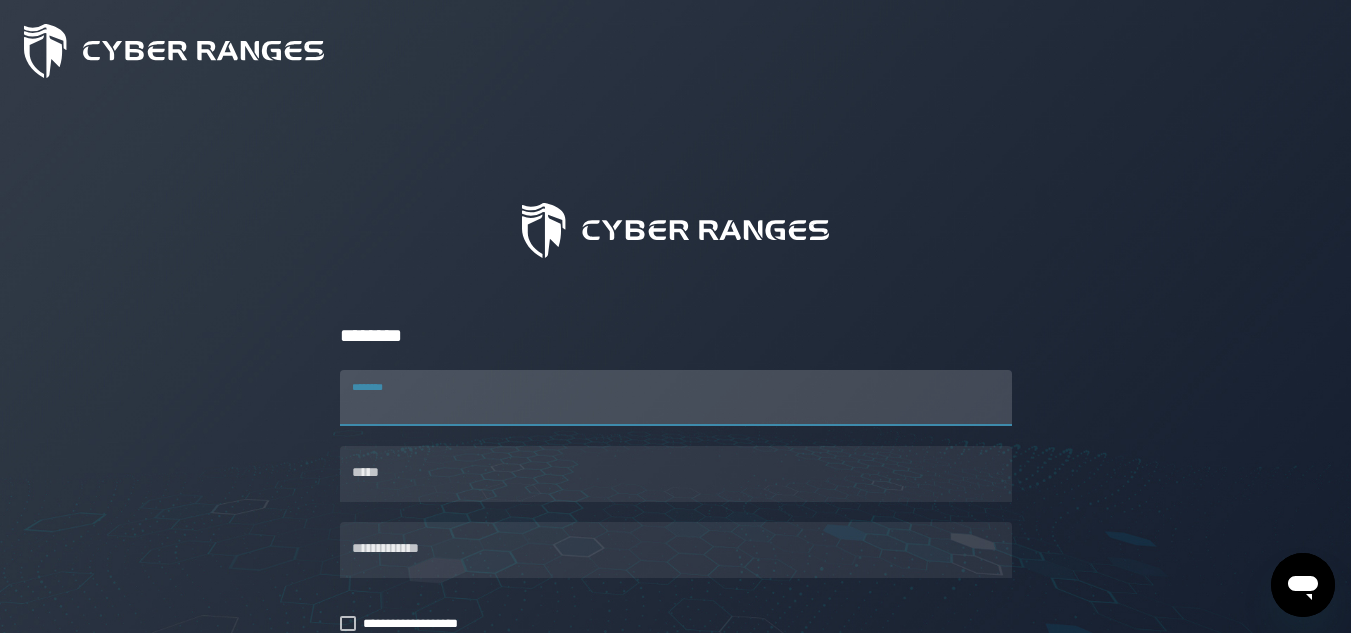 click on "********" at bounding box center [676, 398] 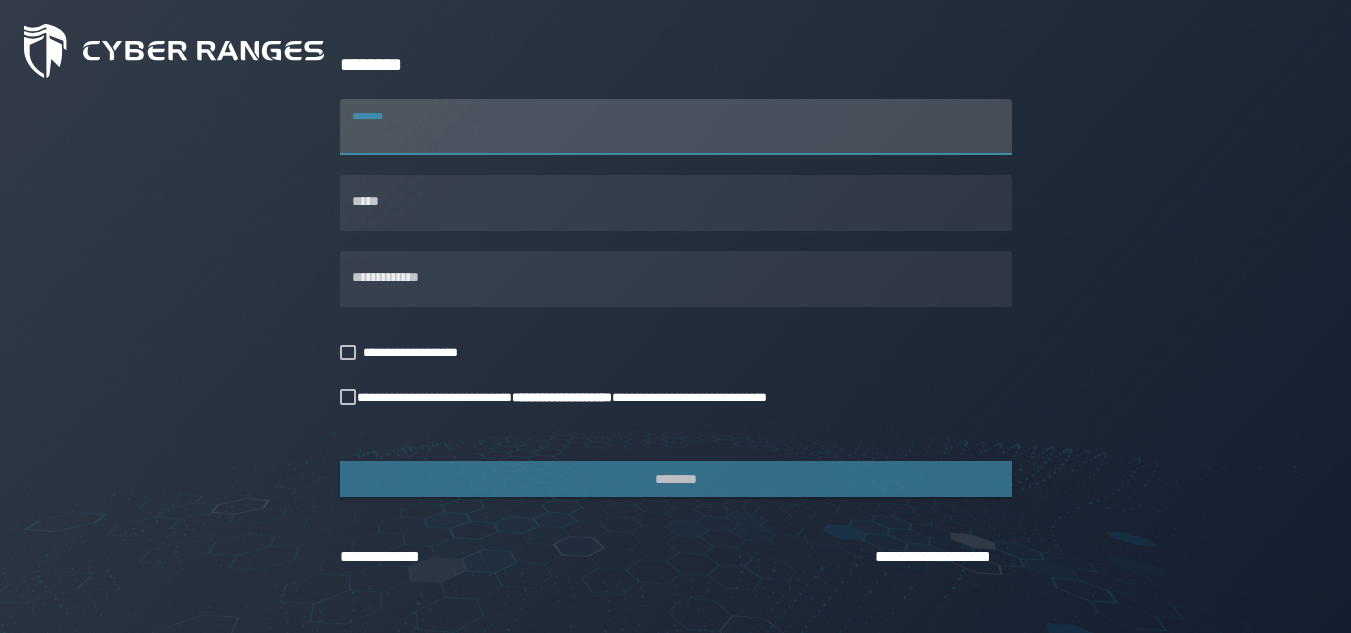 scroll, scrollTop: 171, scrollLeft: 0, axis: vertical 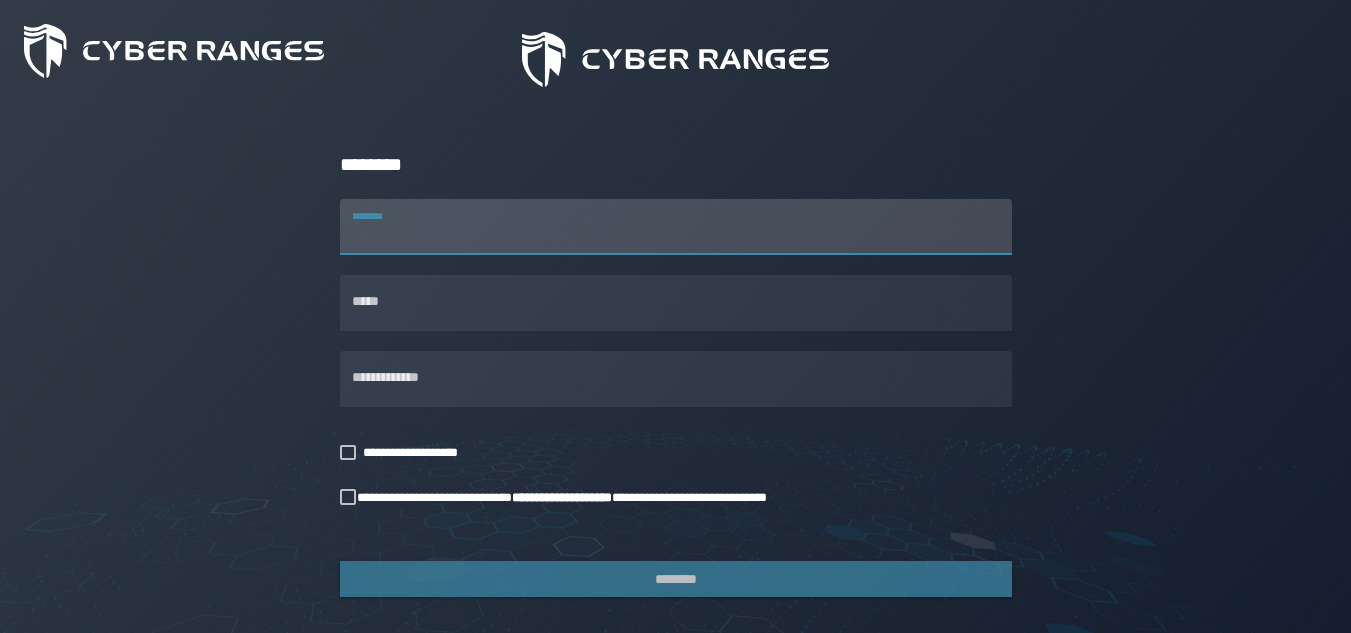 type on "*" 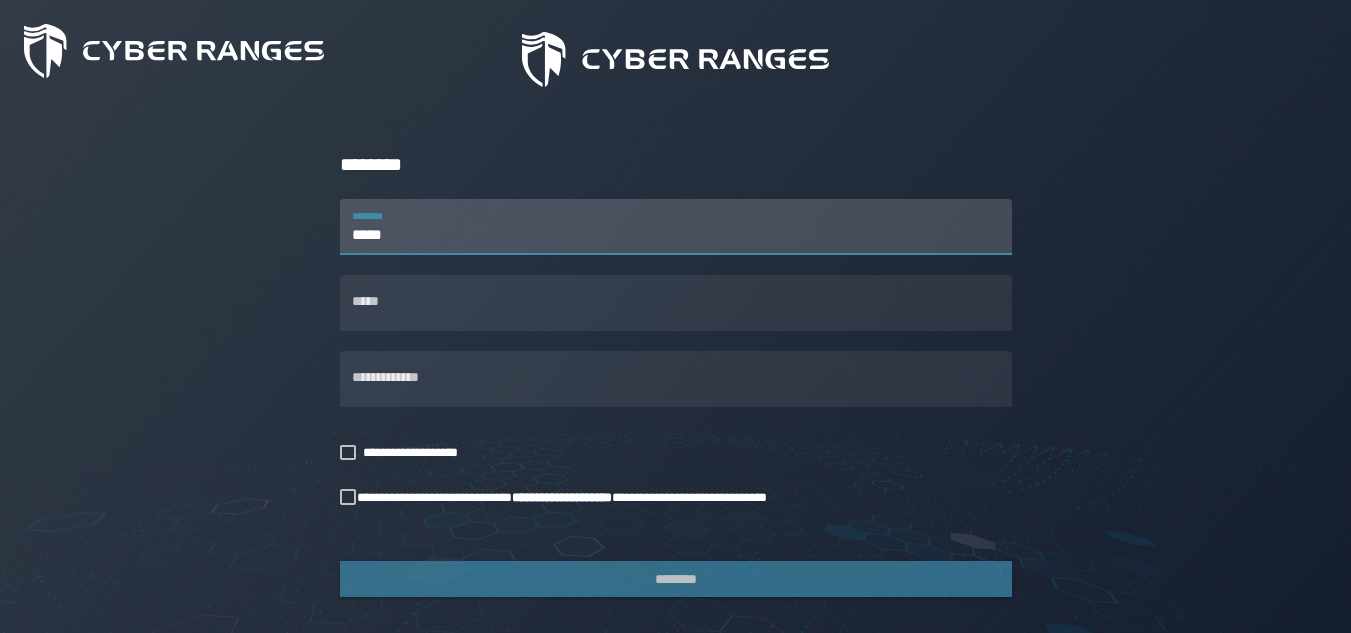 type on "*****" 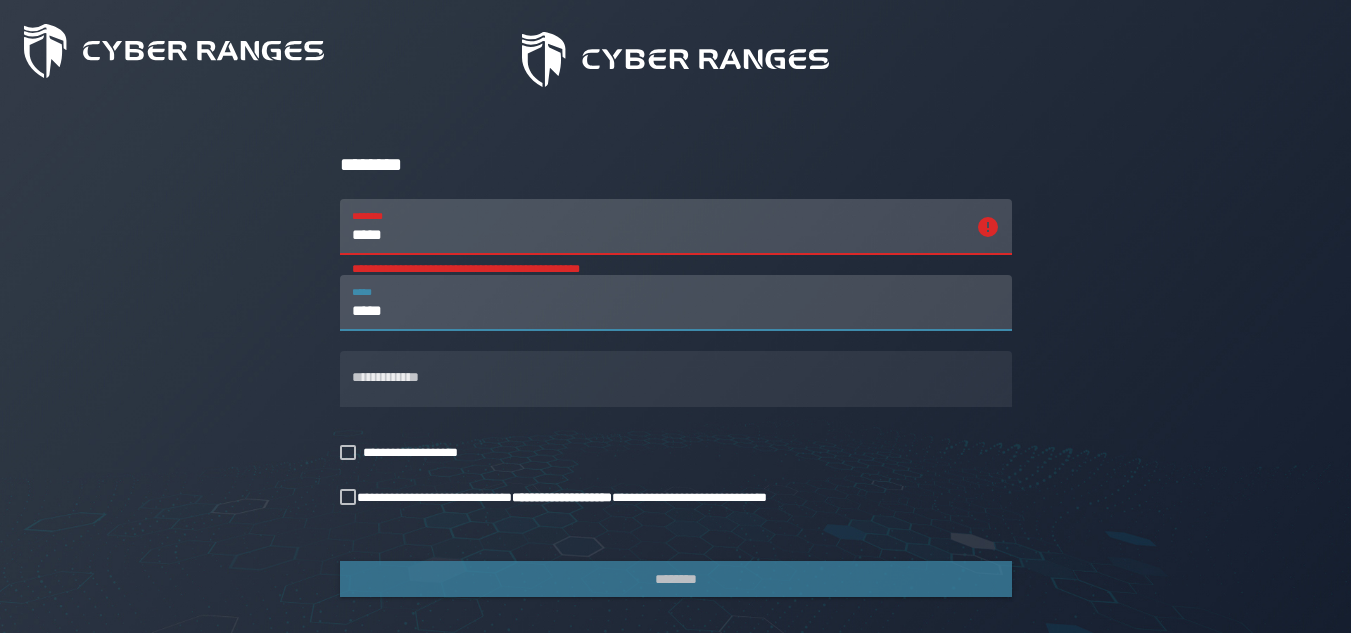type on "*****" 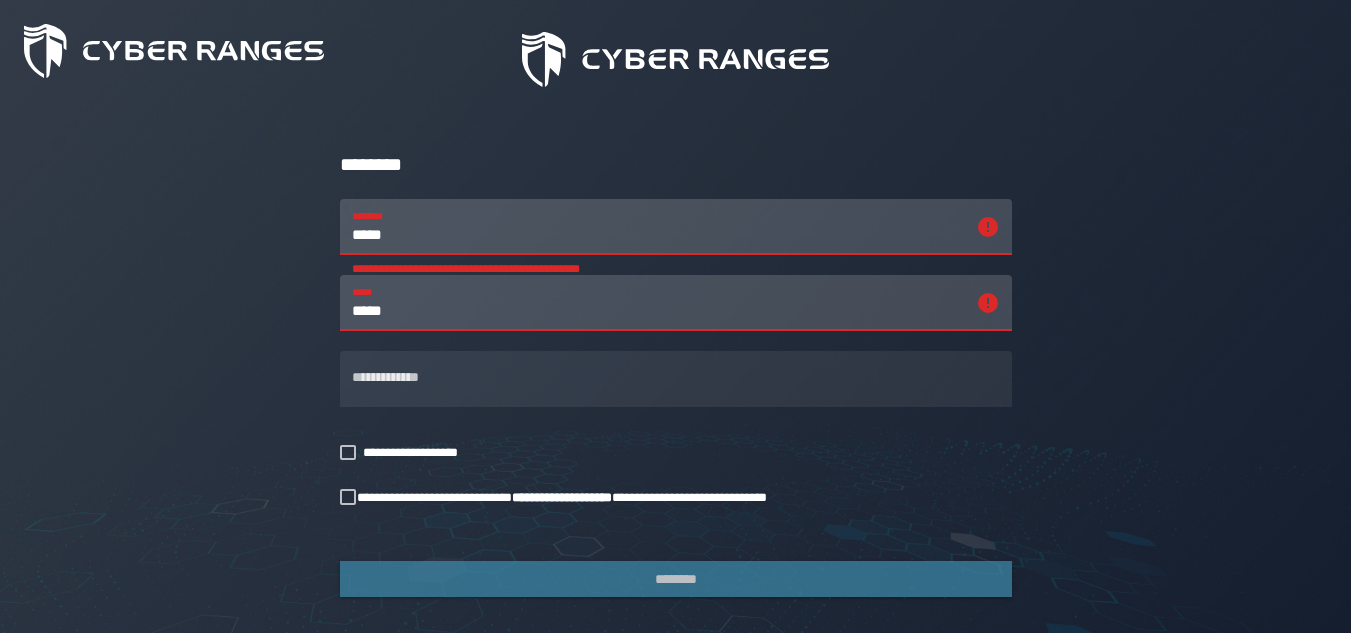 click on "*****" at bounding box center (658, 227) 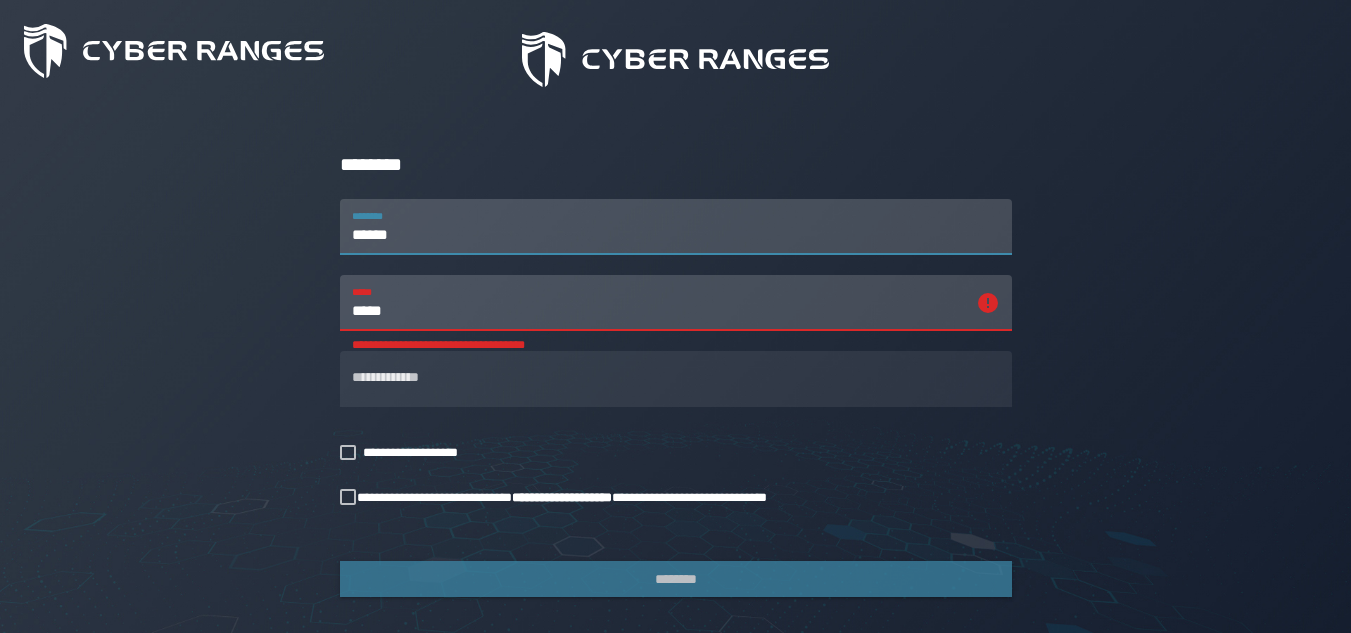 type on "******" 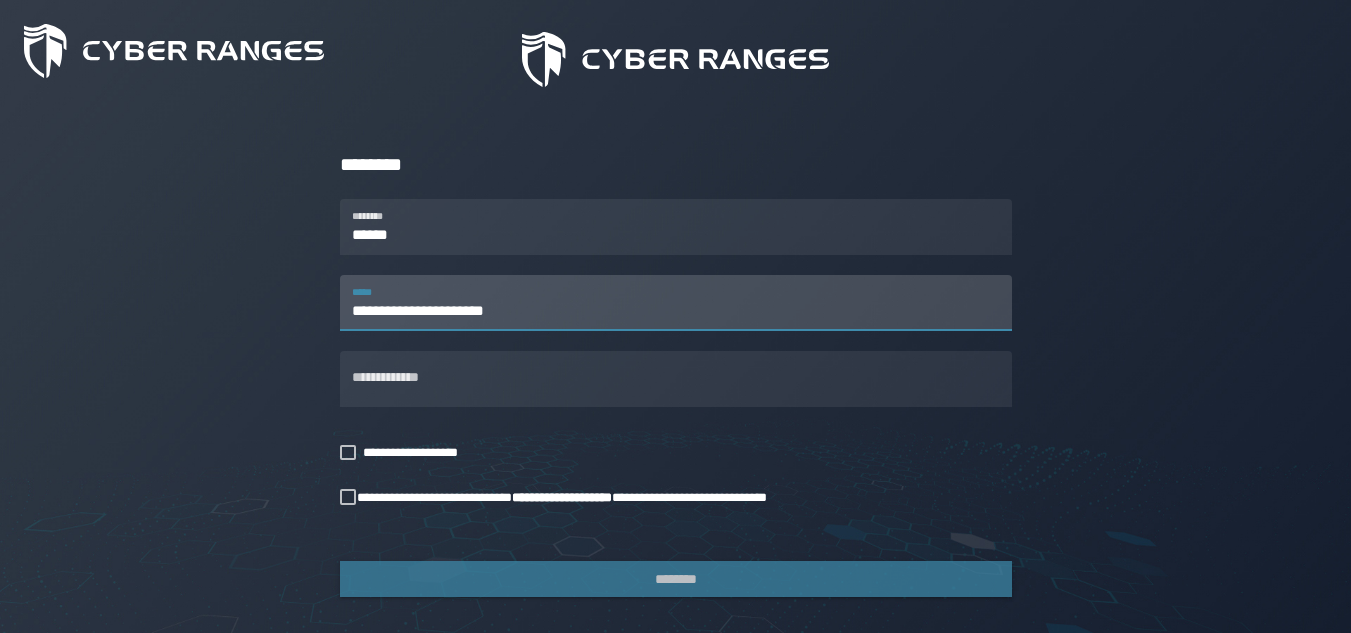type on "**********" 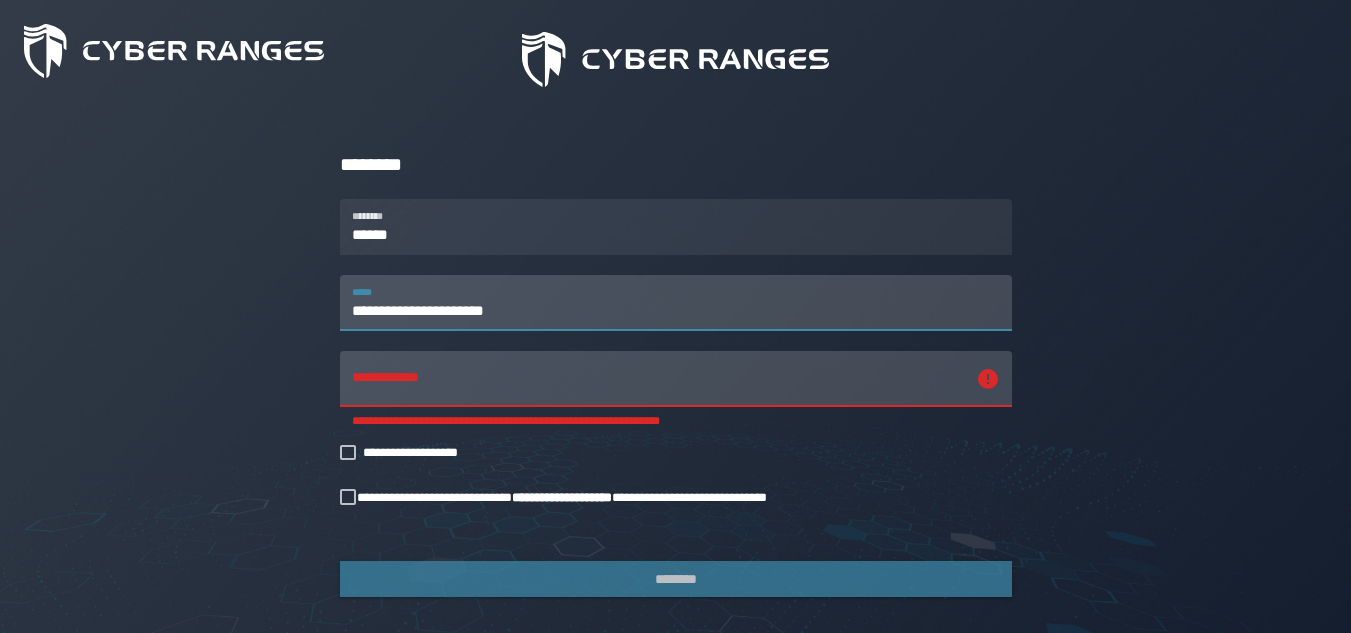 drag, startPoint x: 535, startPoint y: 305, endPoint x: 318, endPoint y: 312, distance: 217.11287 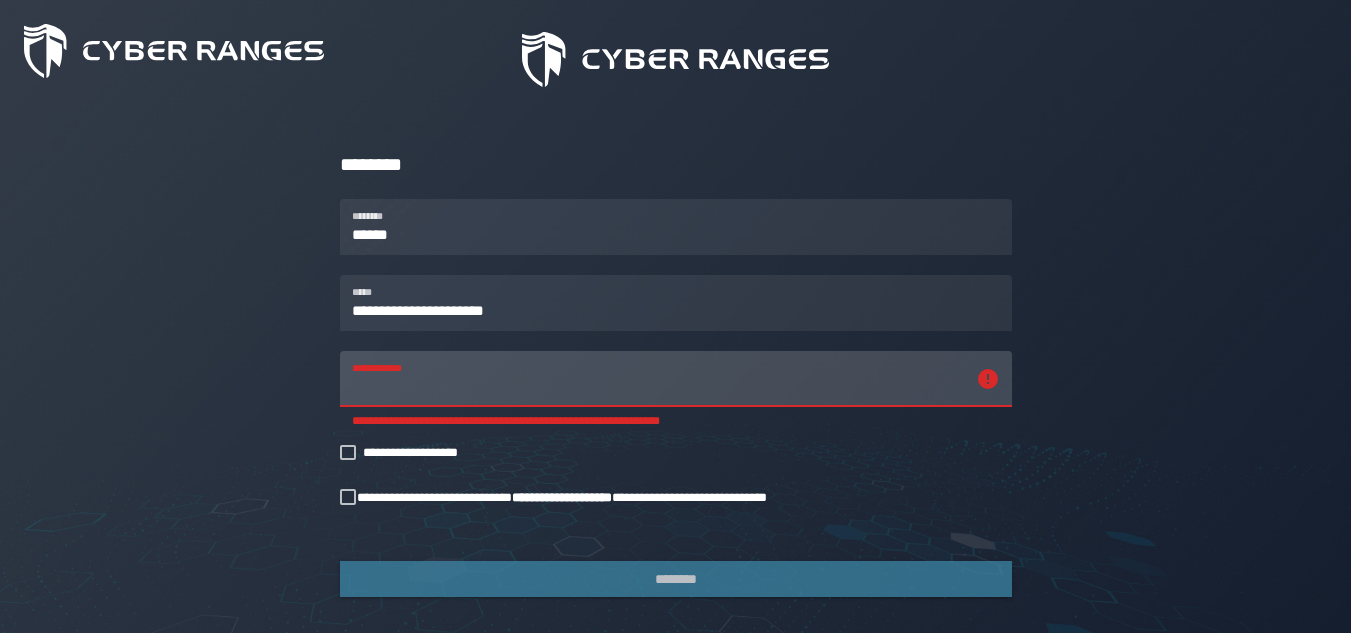 paste on "**********" 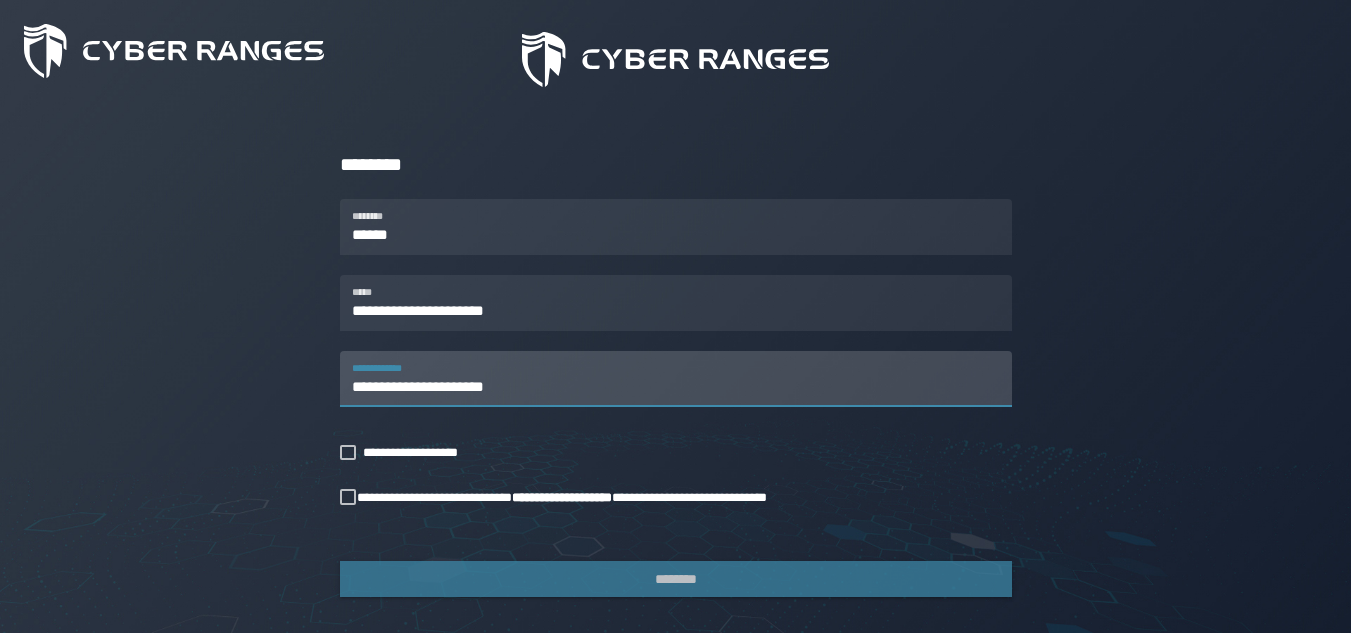 type on "**********" 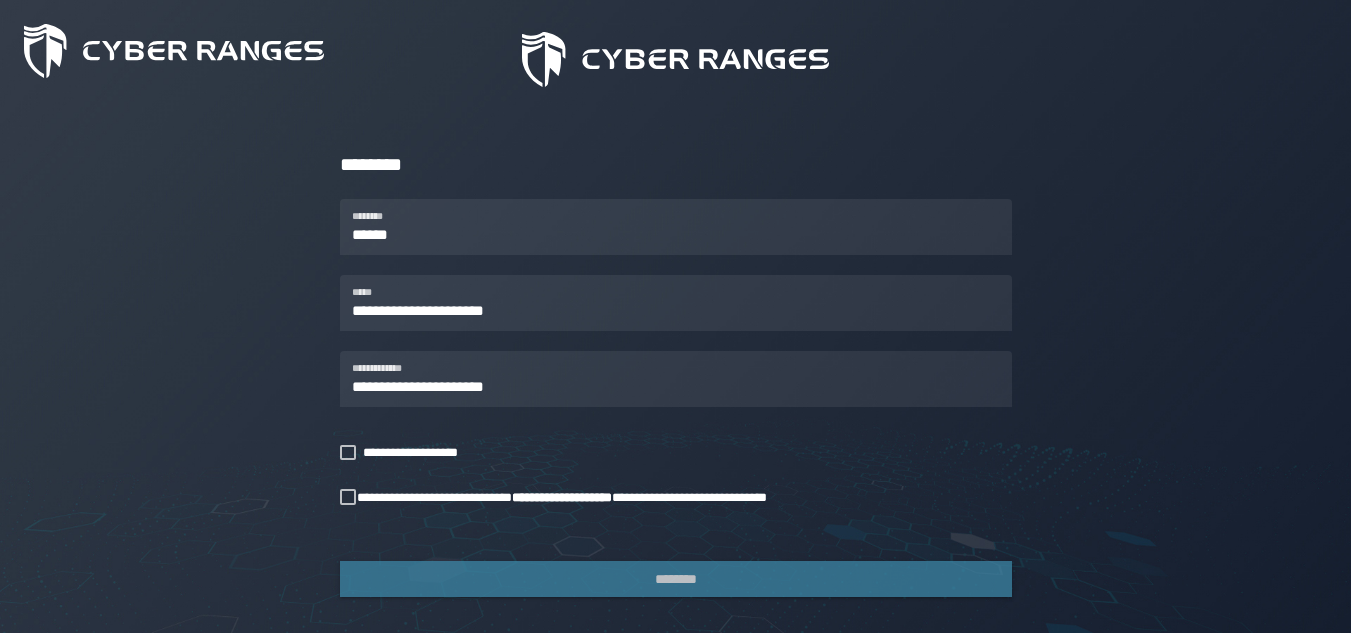click on "**********" 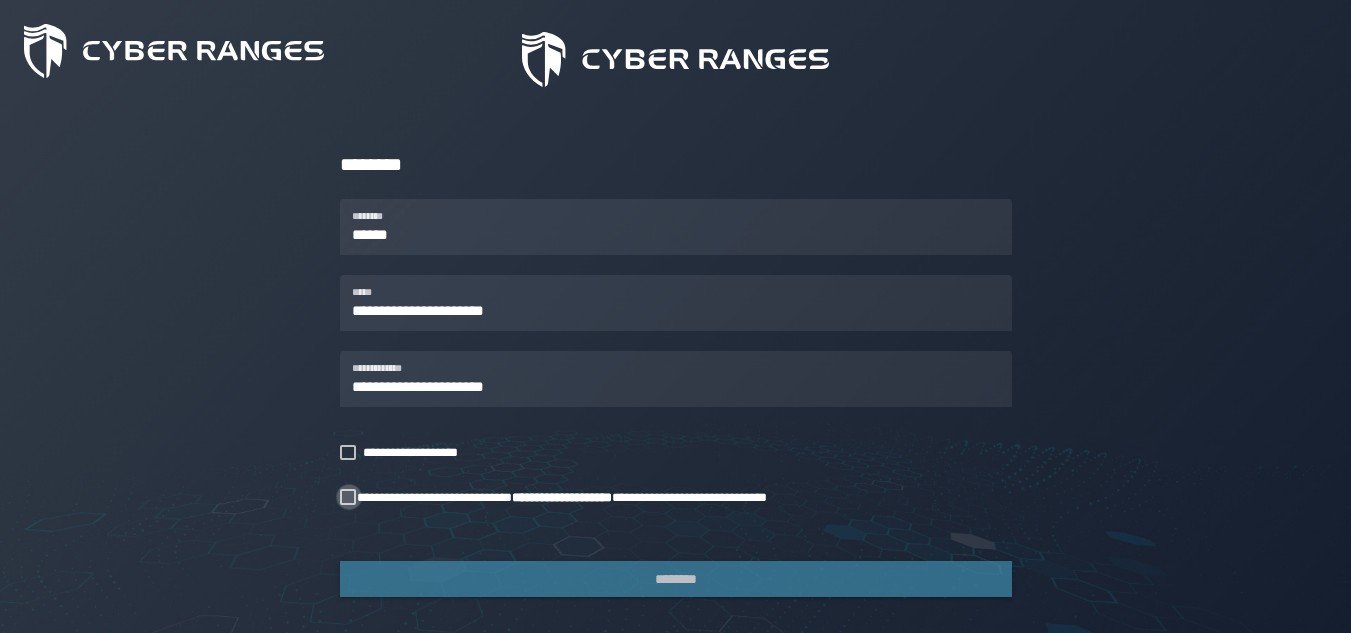 click 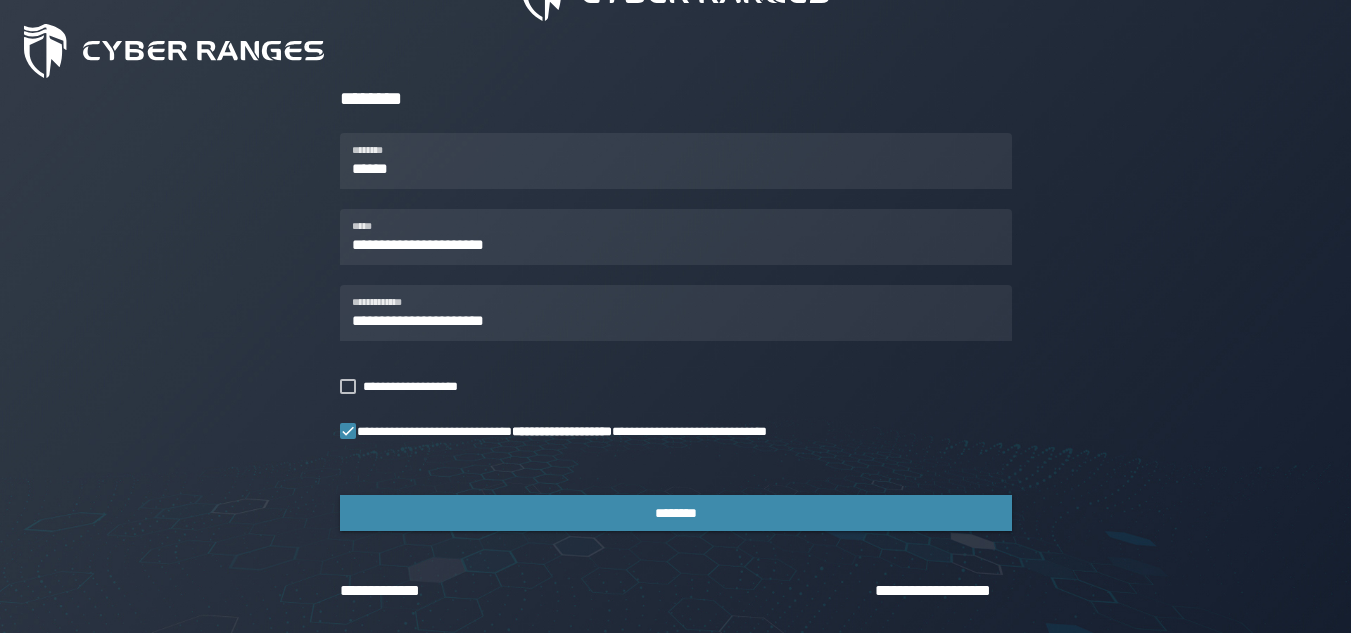 scroll, scrollTop: 271, scrollLeft: 0, axis: vertical 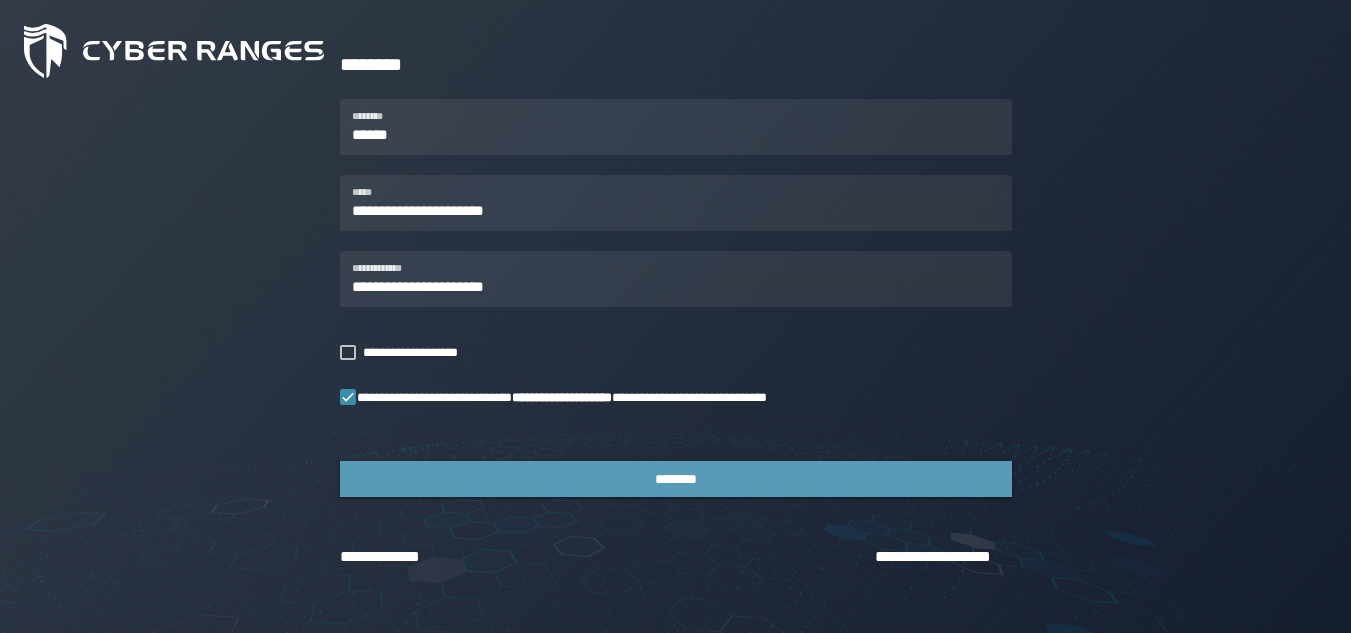click on "********" at bounding box center (676, 479) 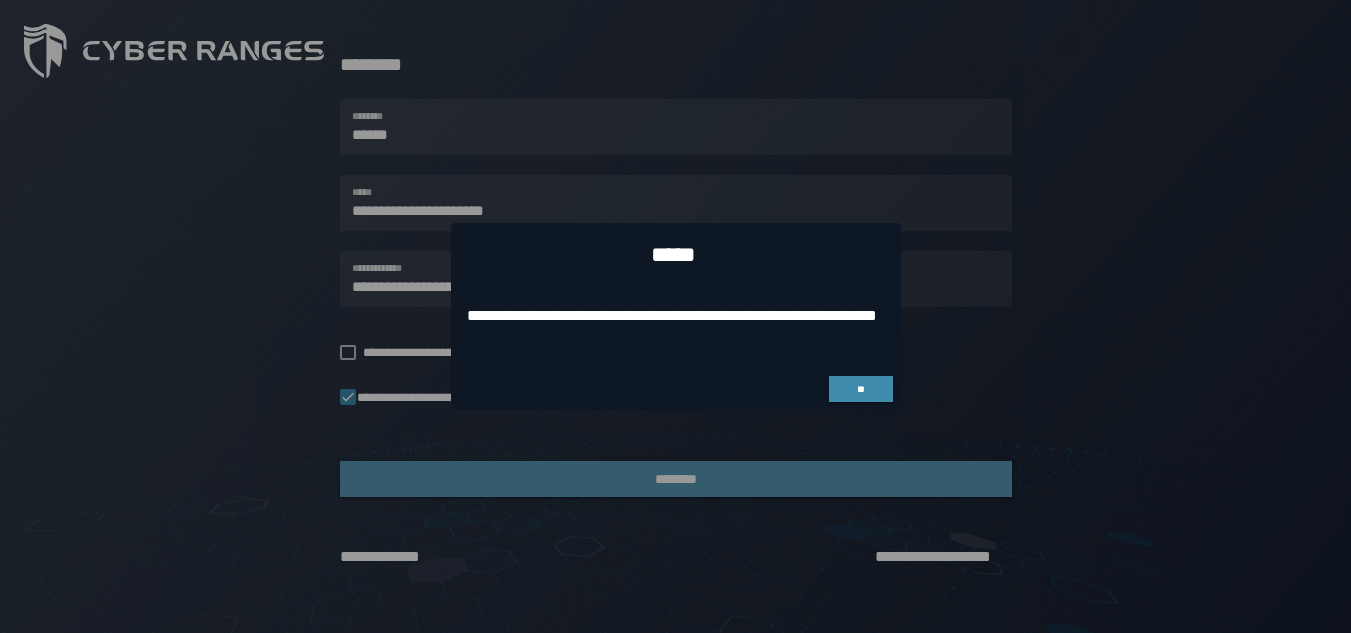 scroll, scrollTop: 0, scrollLeft: 0, axis: both 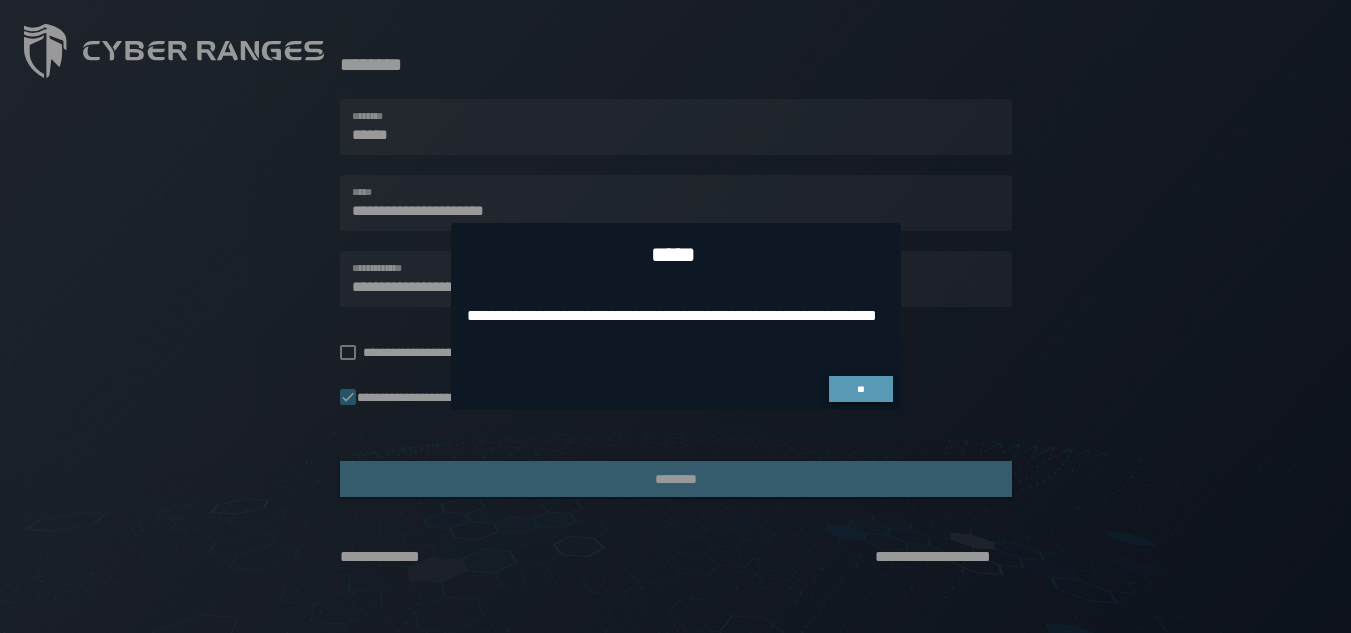 click on "**" at bounding box center (860, 389) 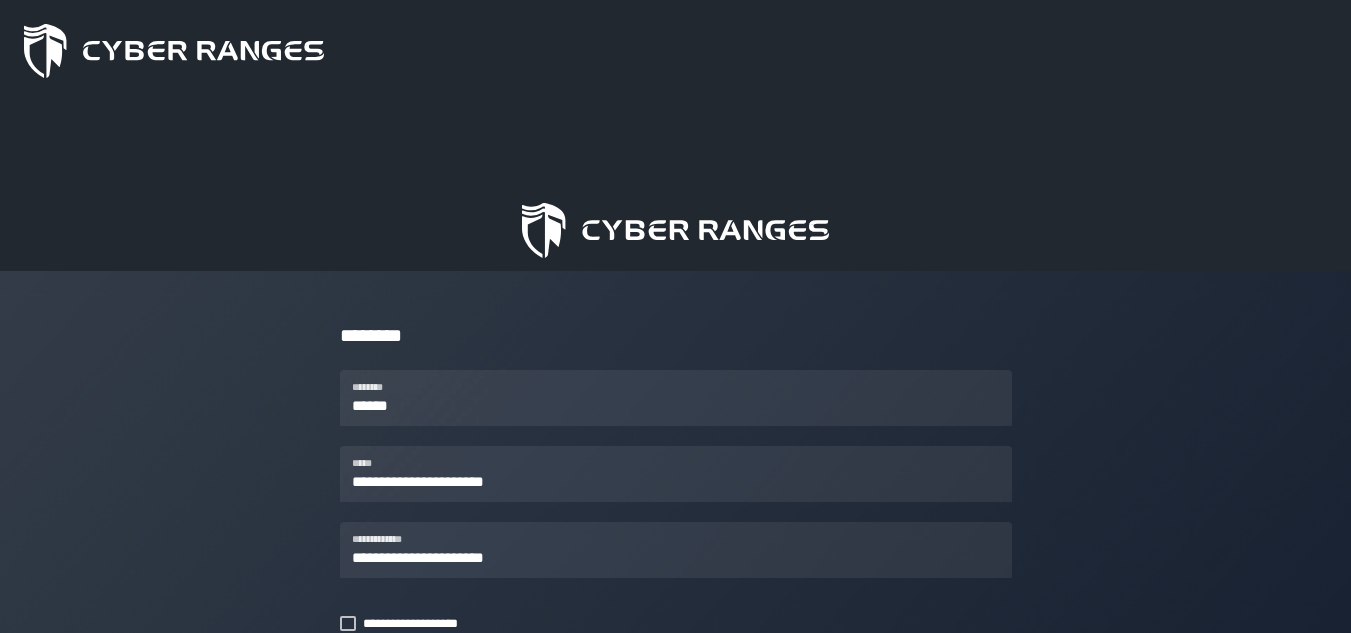 scroll, scrollTop: 271, scrollLeft: 0, axis: vertical 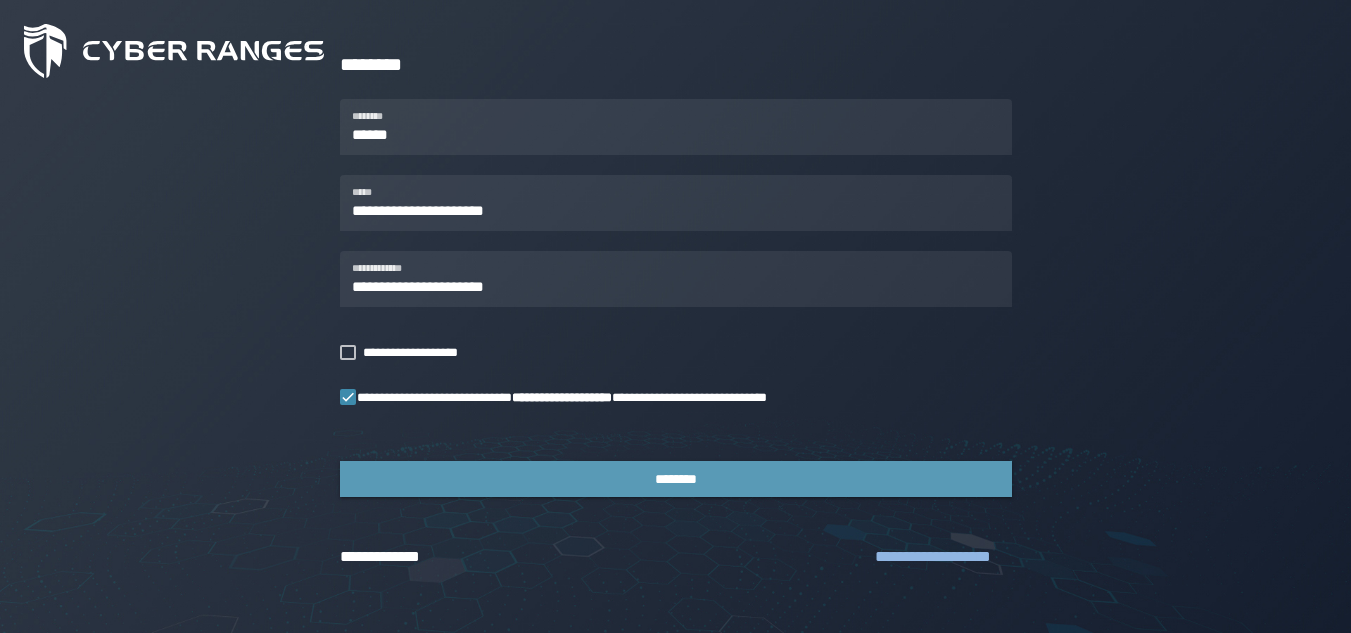 click on "**********" 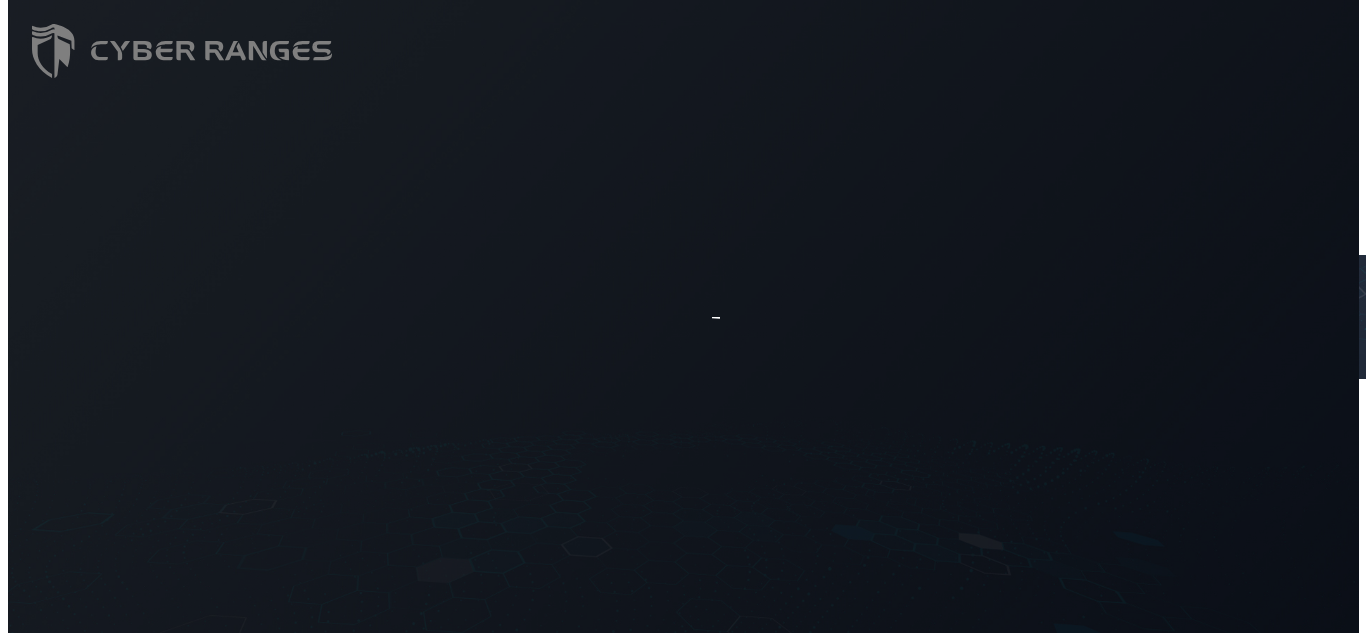 scroll, scrollTop: 0, scrollLeft: 0, axis: both 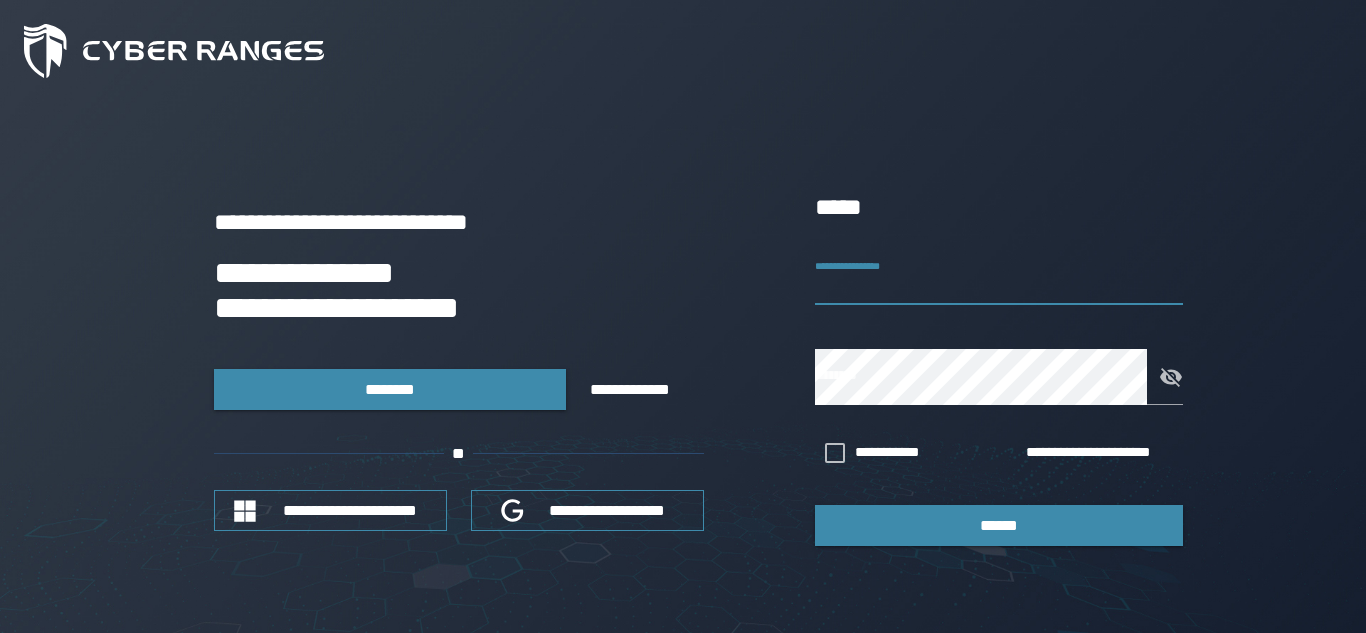 click on "**********" at bounding box center (999, 277) 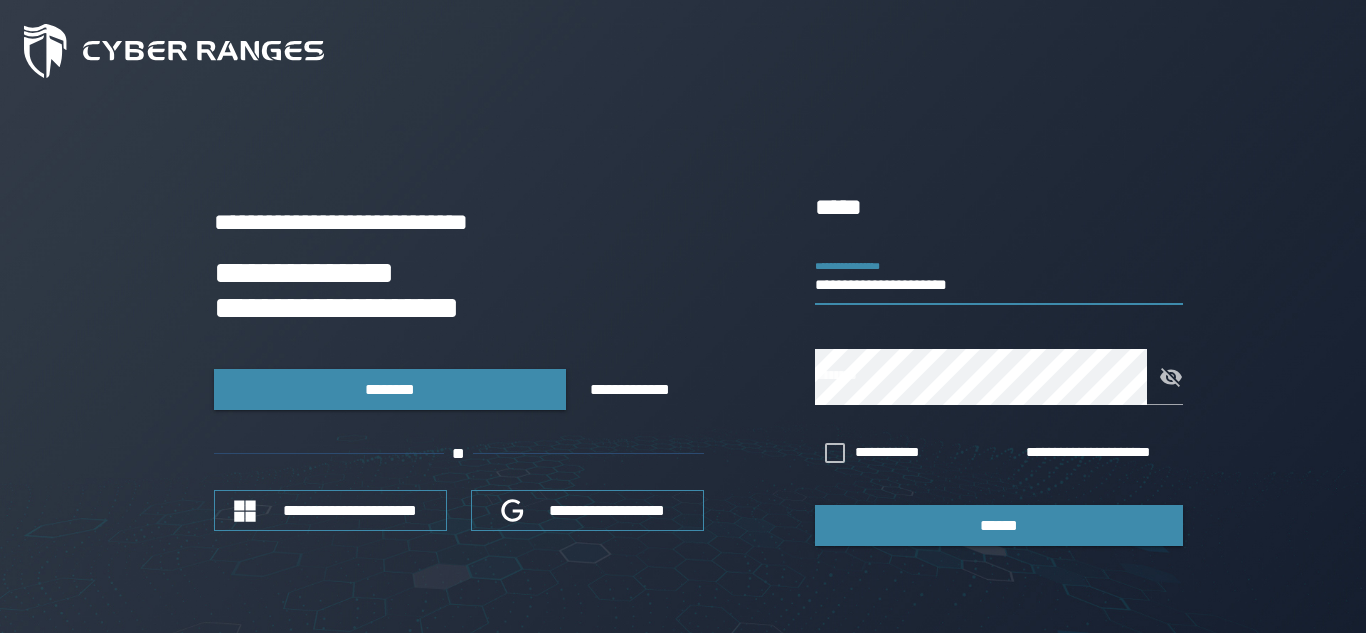 type on "**********" 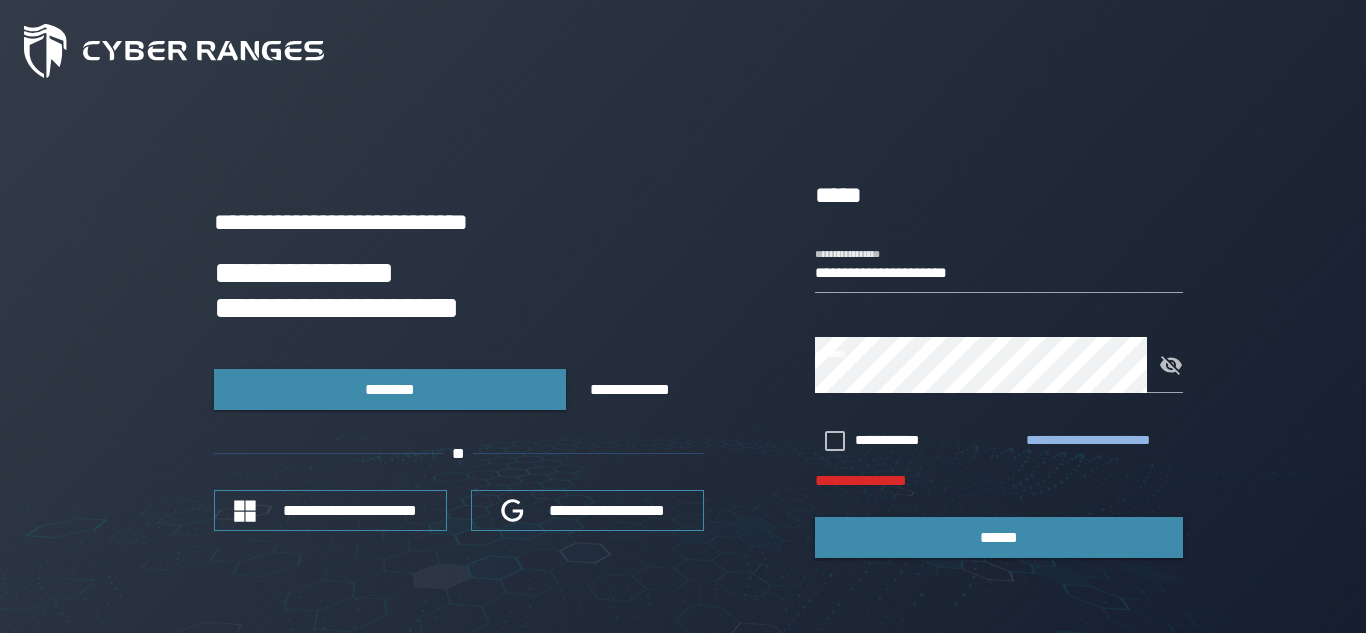 click on "**********" at bounding box center (1100, 441) 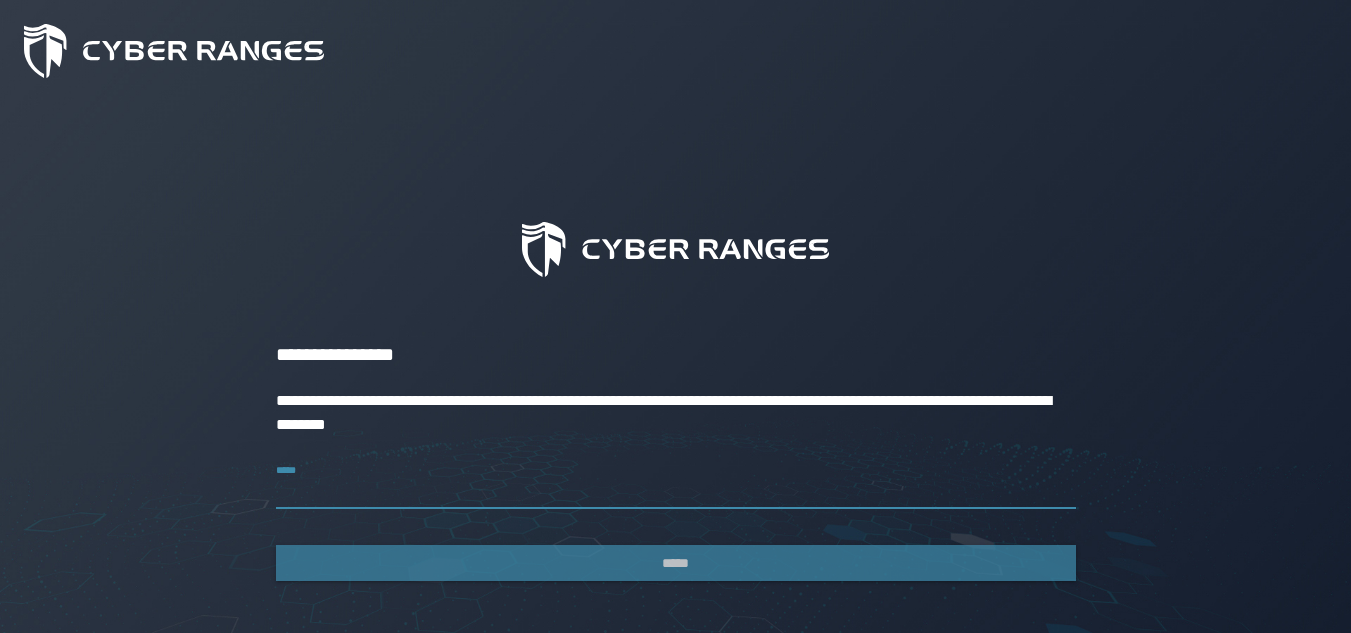 click on "*****" at bounding box center (676, 481) 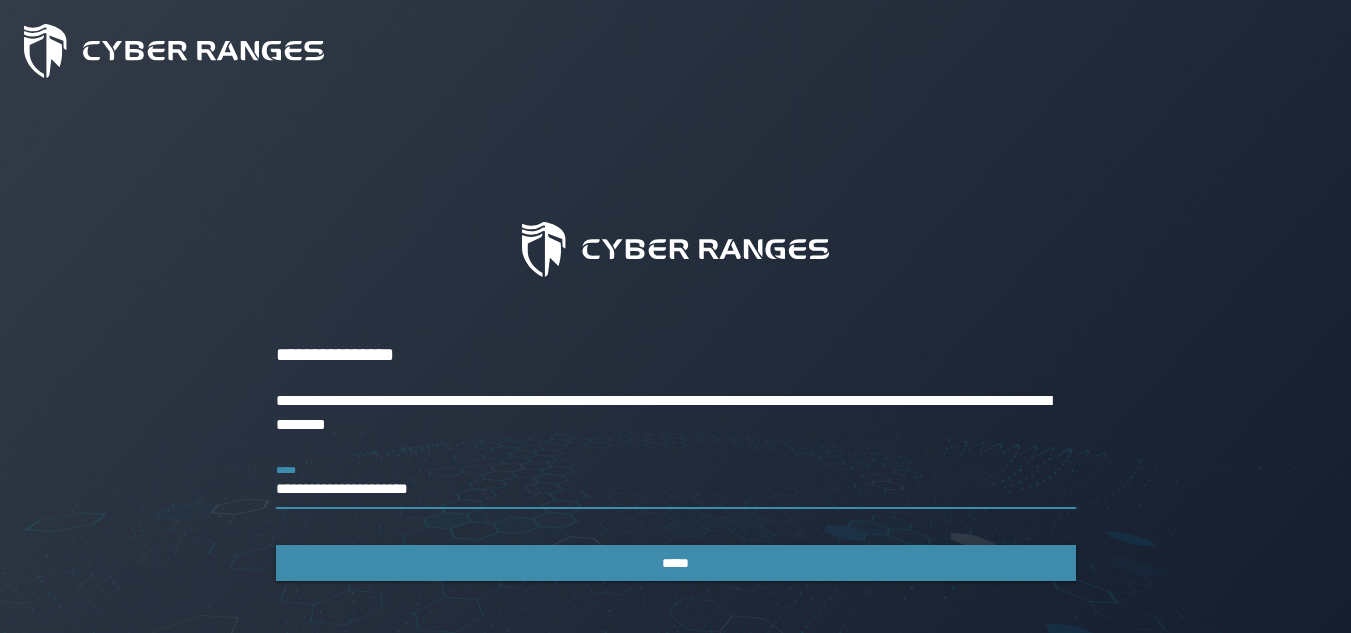 type on "**********" 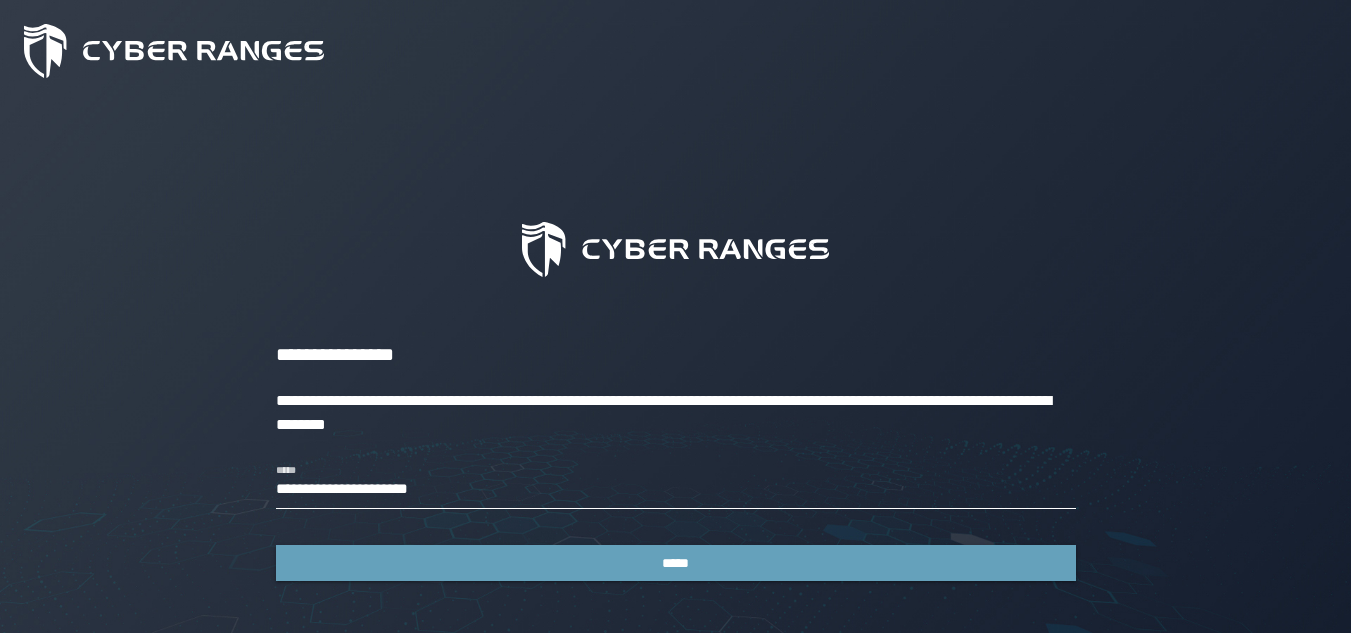 type 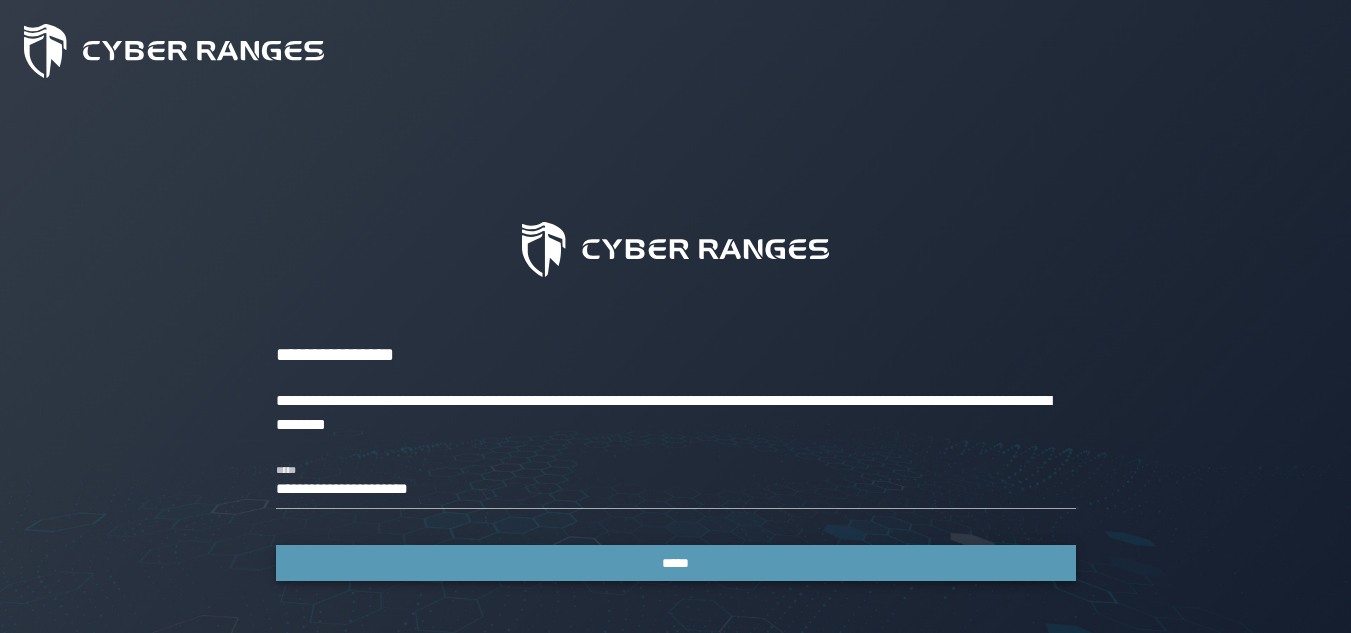 click on "*****" at bounding box center [676, 563] 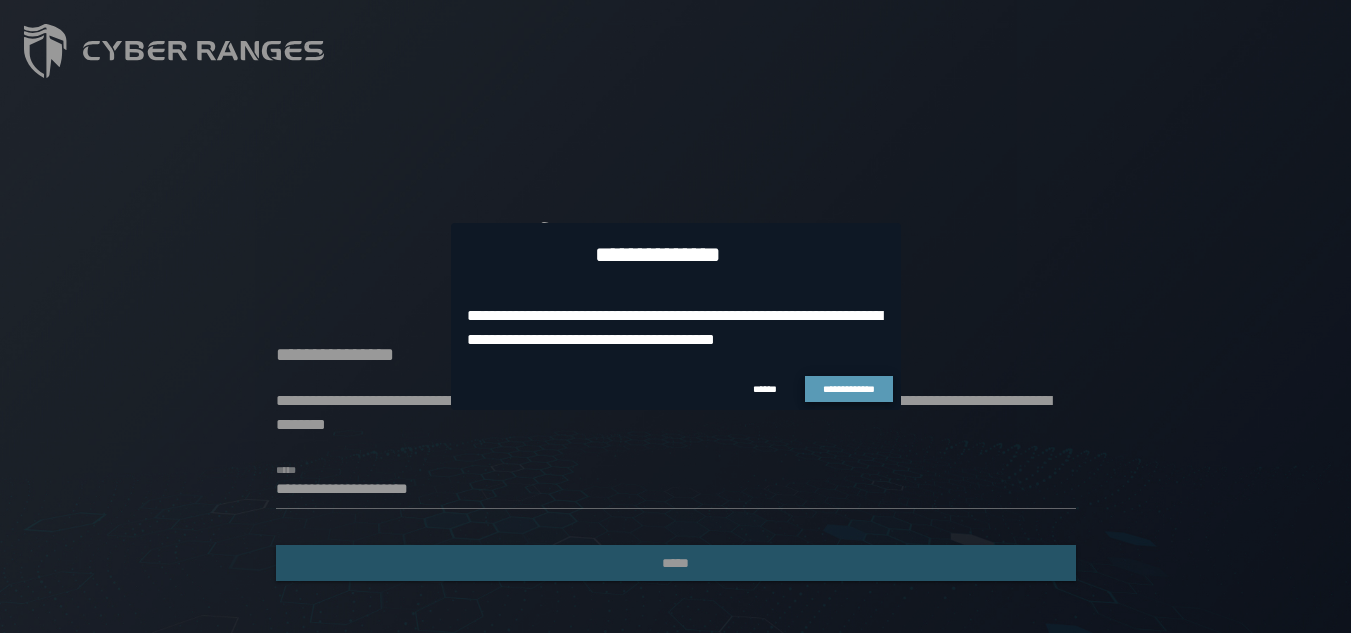 click on "**********" at bounding box center (849, 389) 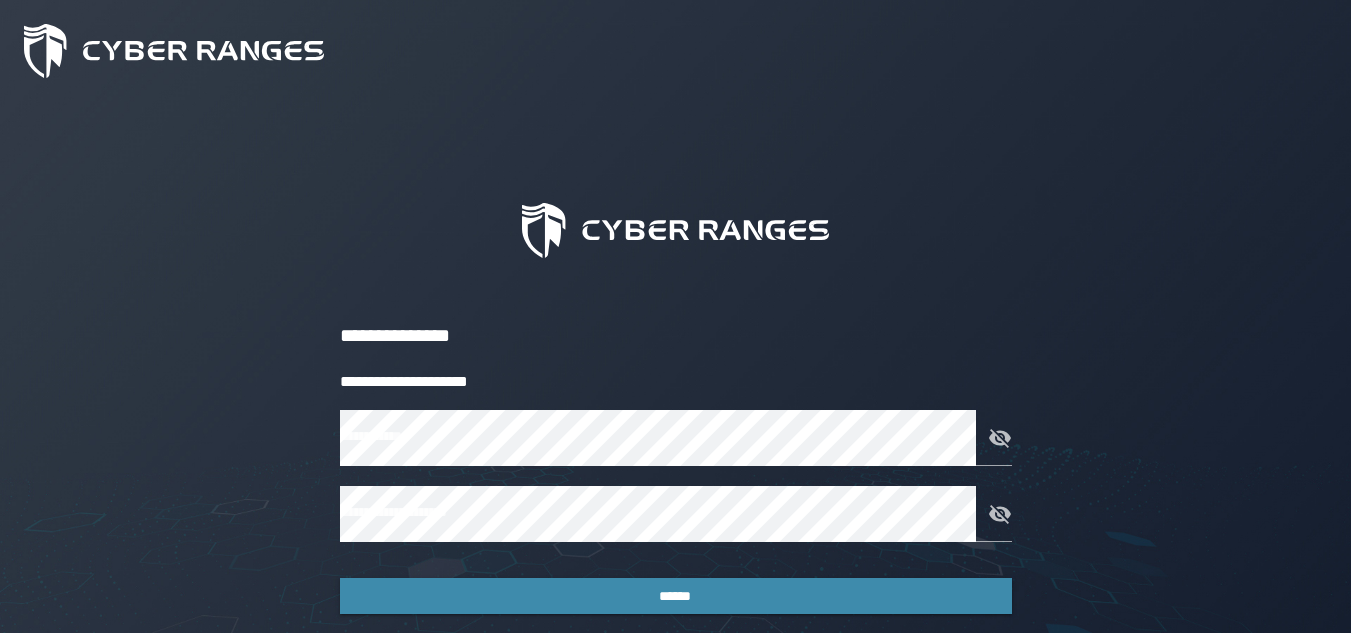 scroll, scrollTop: 0, scrollLeft: 0, axis: both 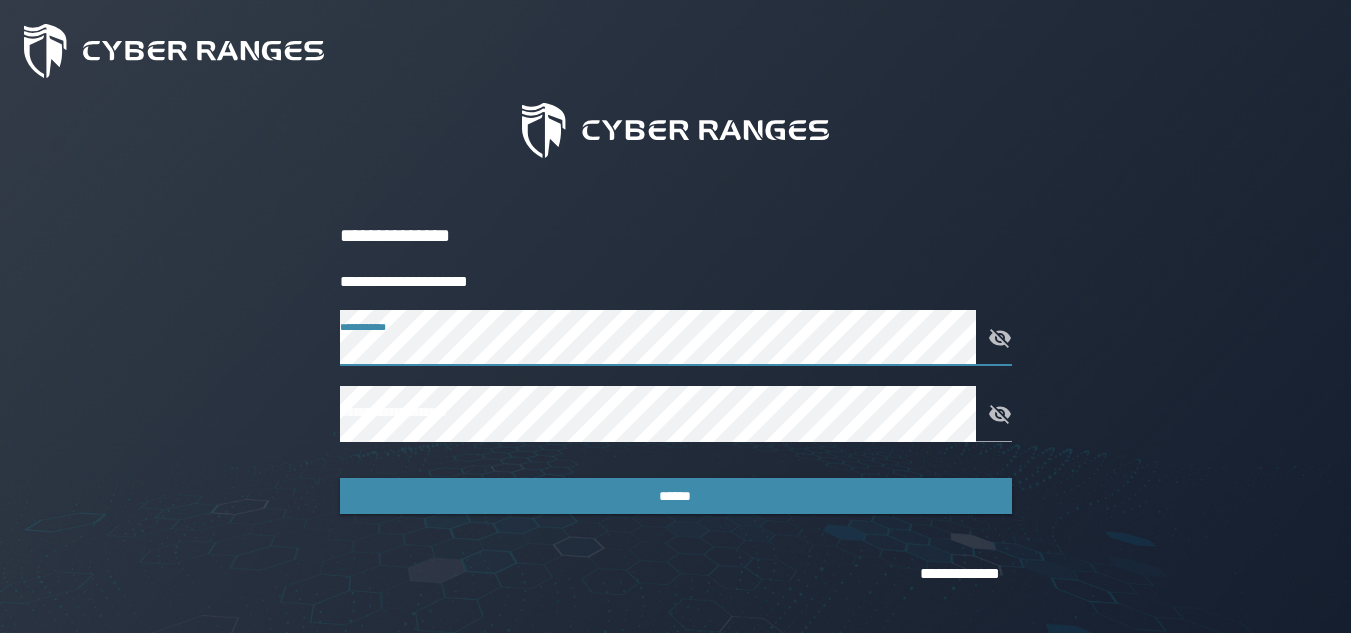click 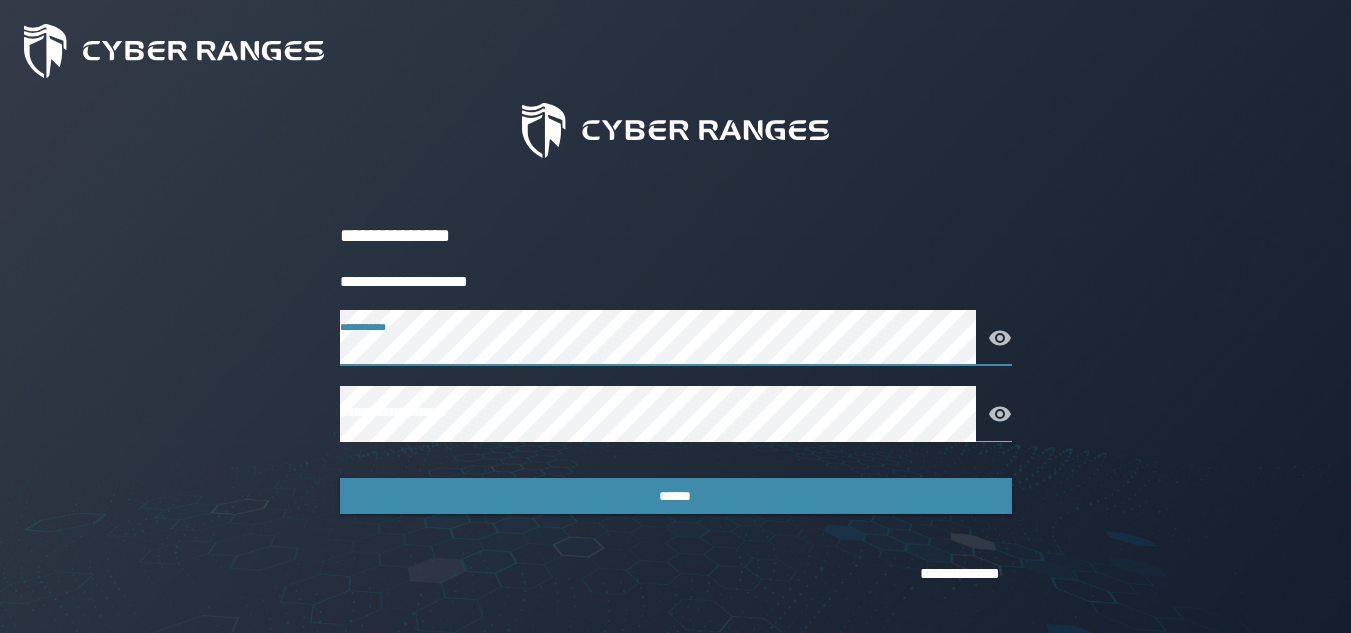 click 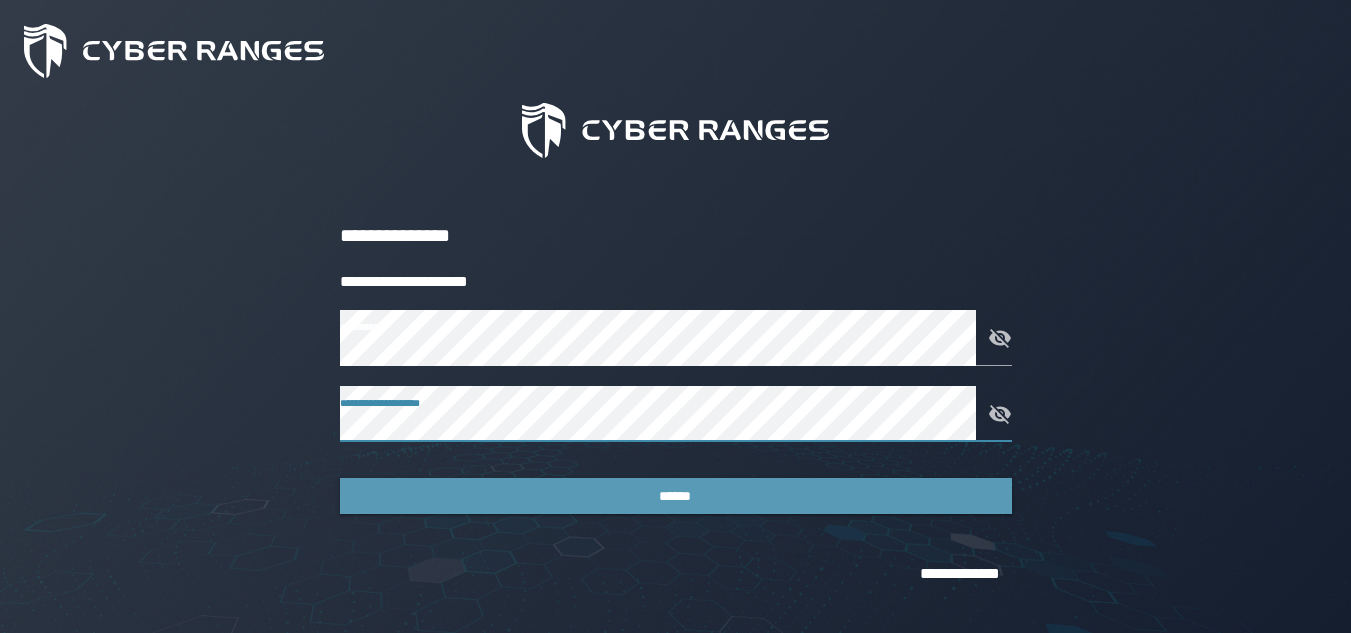 click on "******" at bounding box center [676, 496] 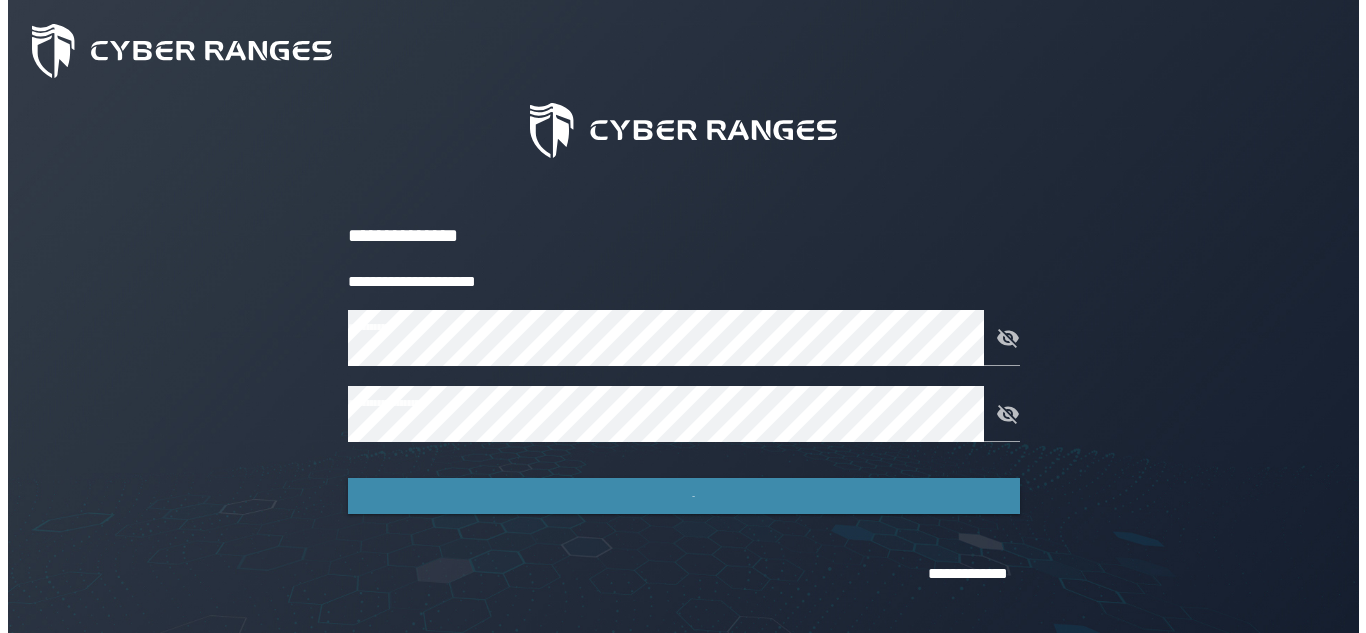 scroll, scrollTop: 0, scrollLeft: 0, axis: both 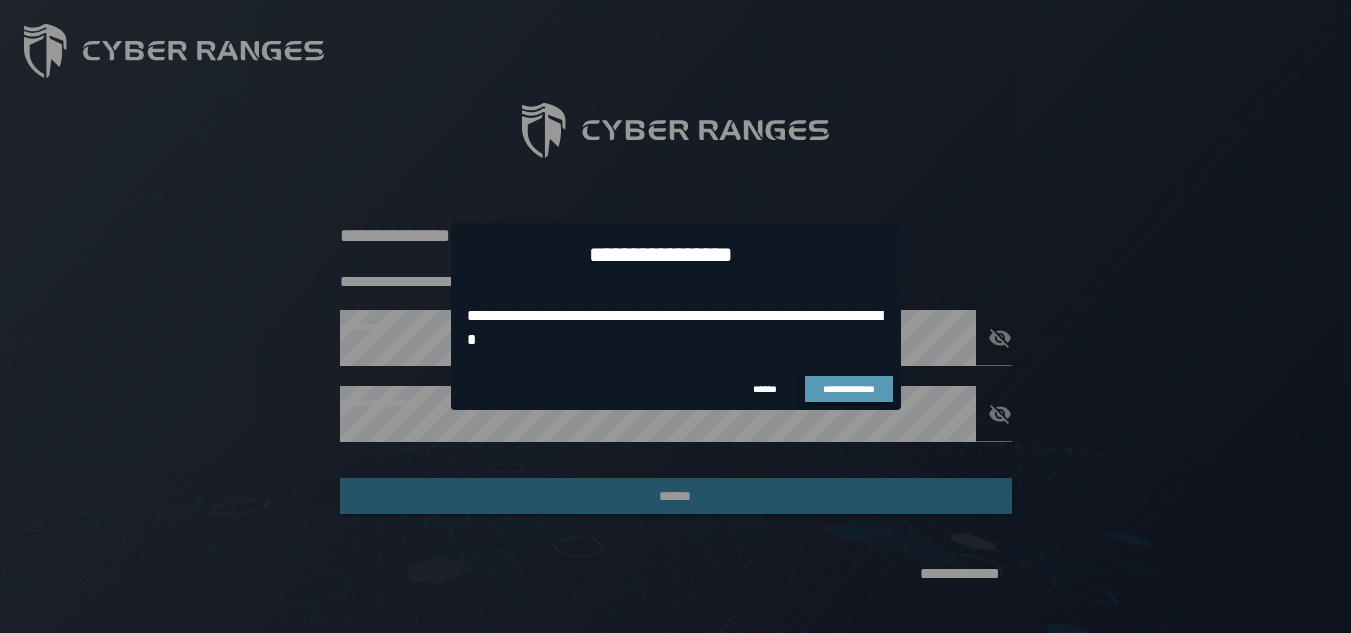 click on "**********" at bounding box center (849, 389) 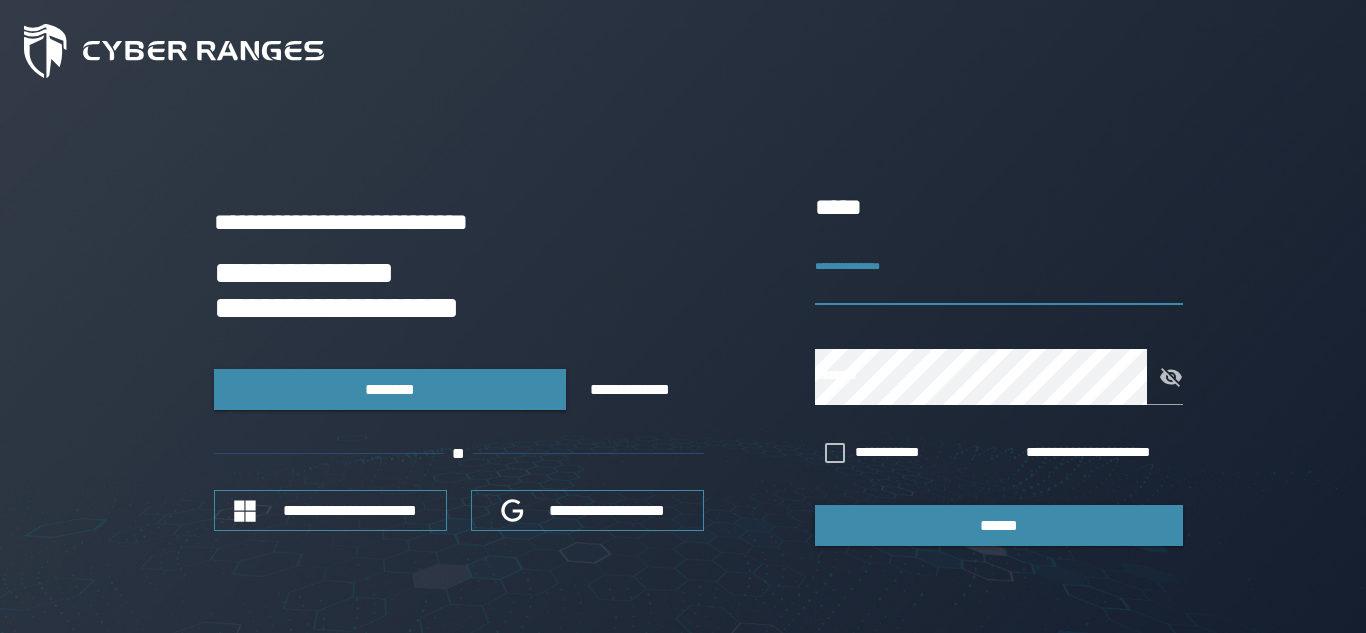 click on "**********" at bounding box center (999, 277) 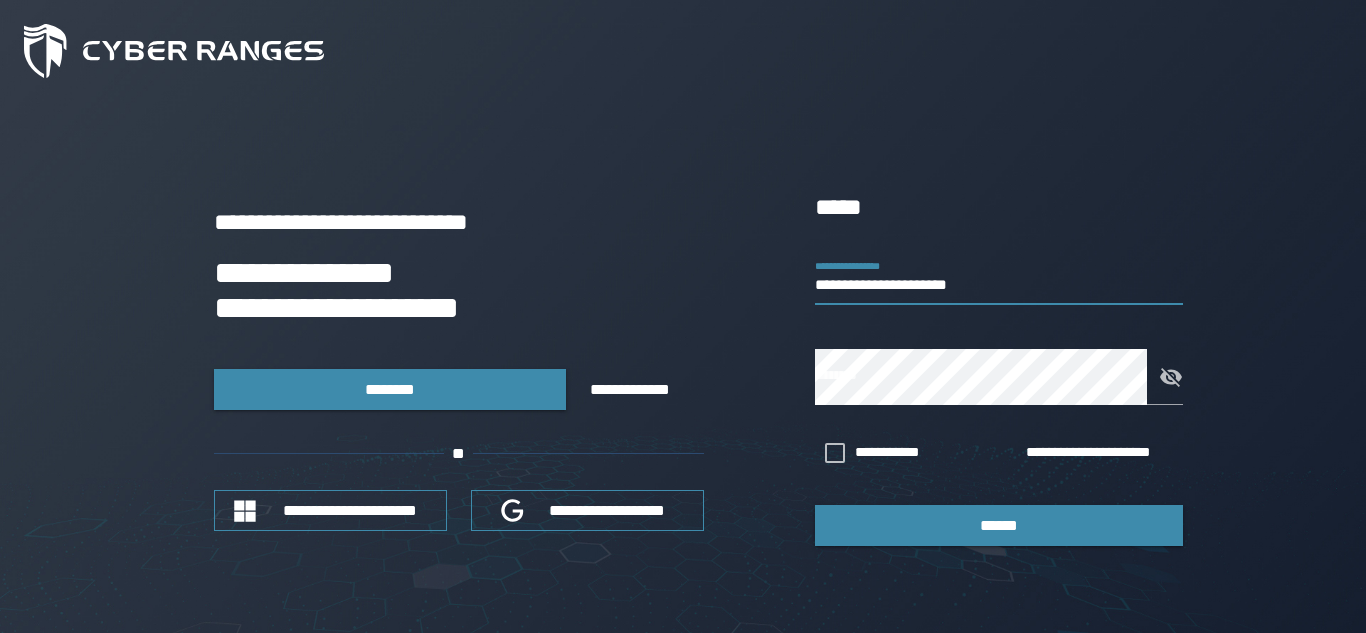 type on "**********" 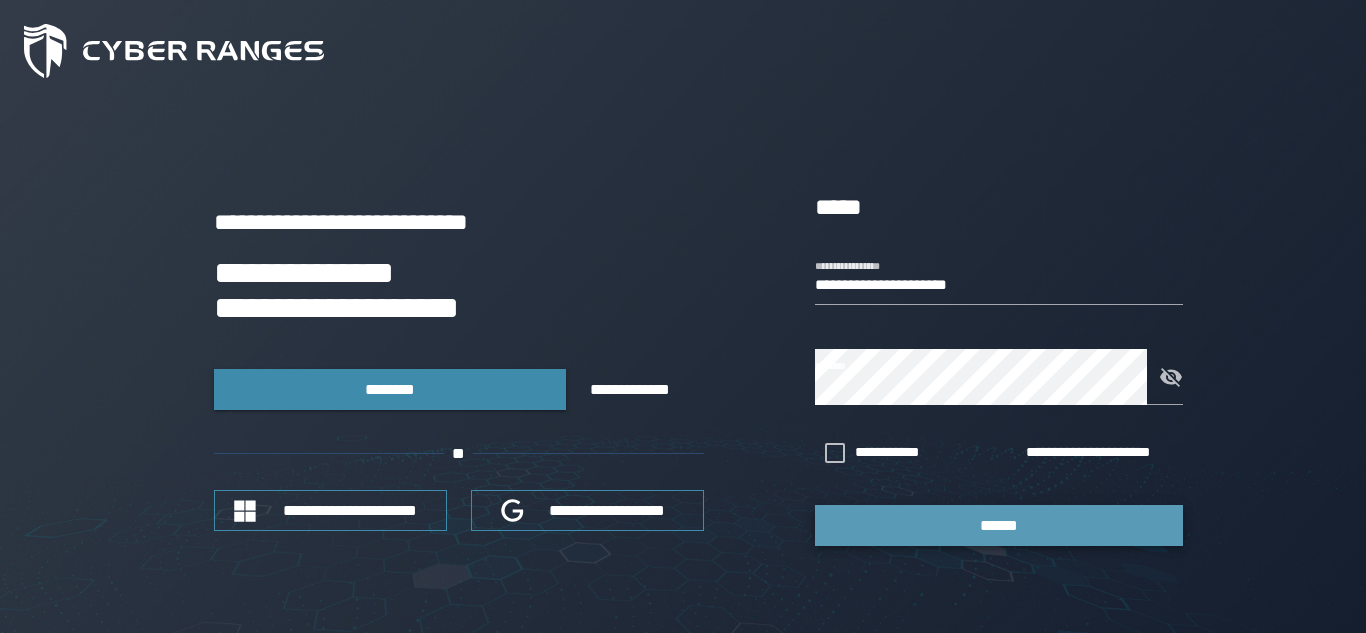 click on "******" at bounding box center (999, 525) 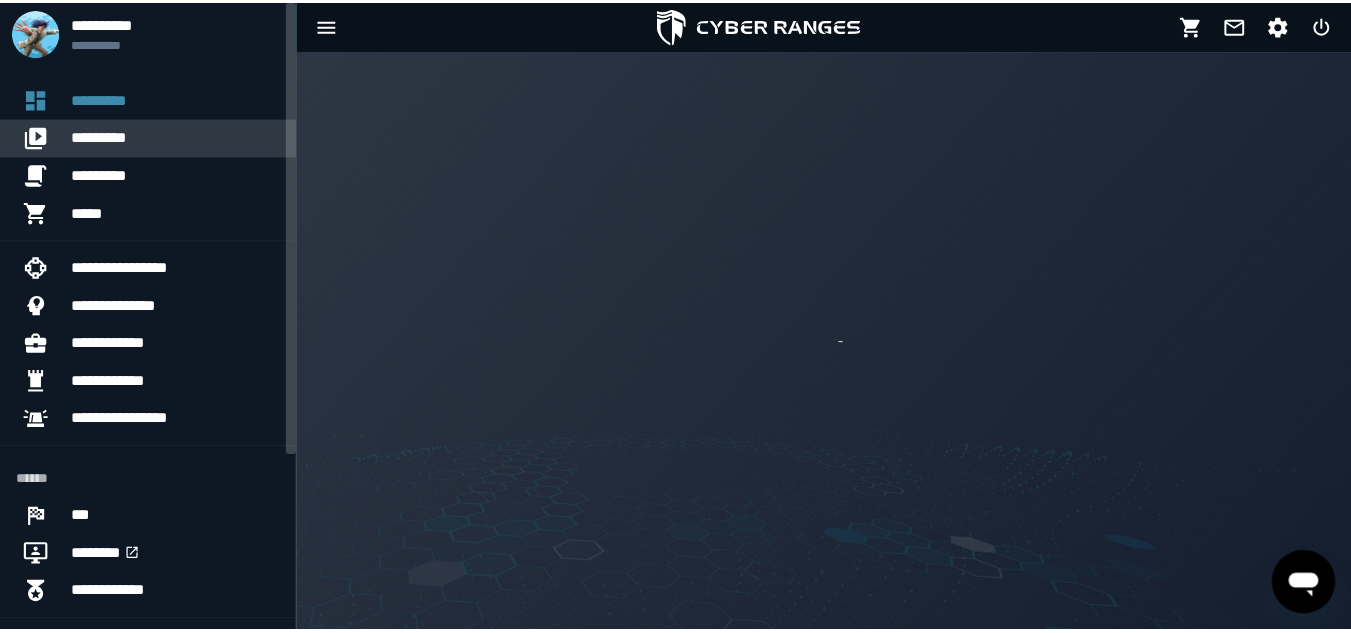 scroll, scrollTop: 0, scrollLeft: 0, axis: both 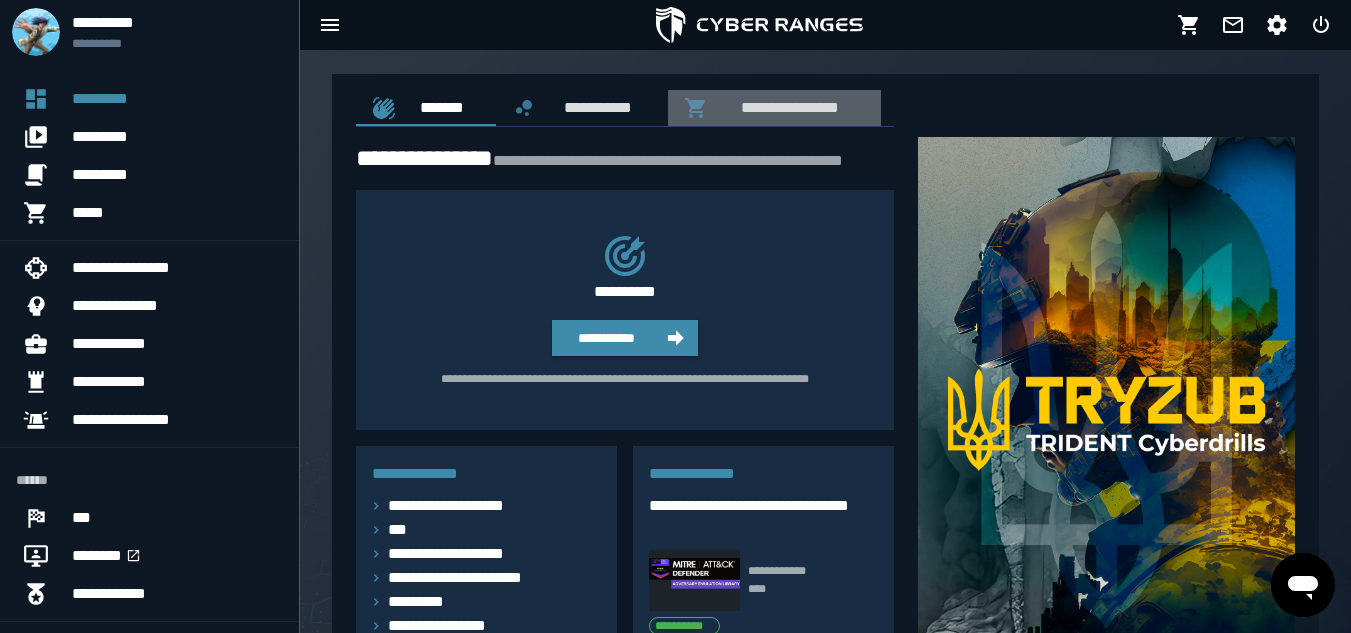 click on "**********" at bounding box center (786, 107) 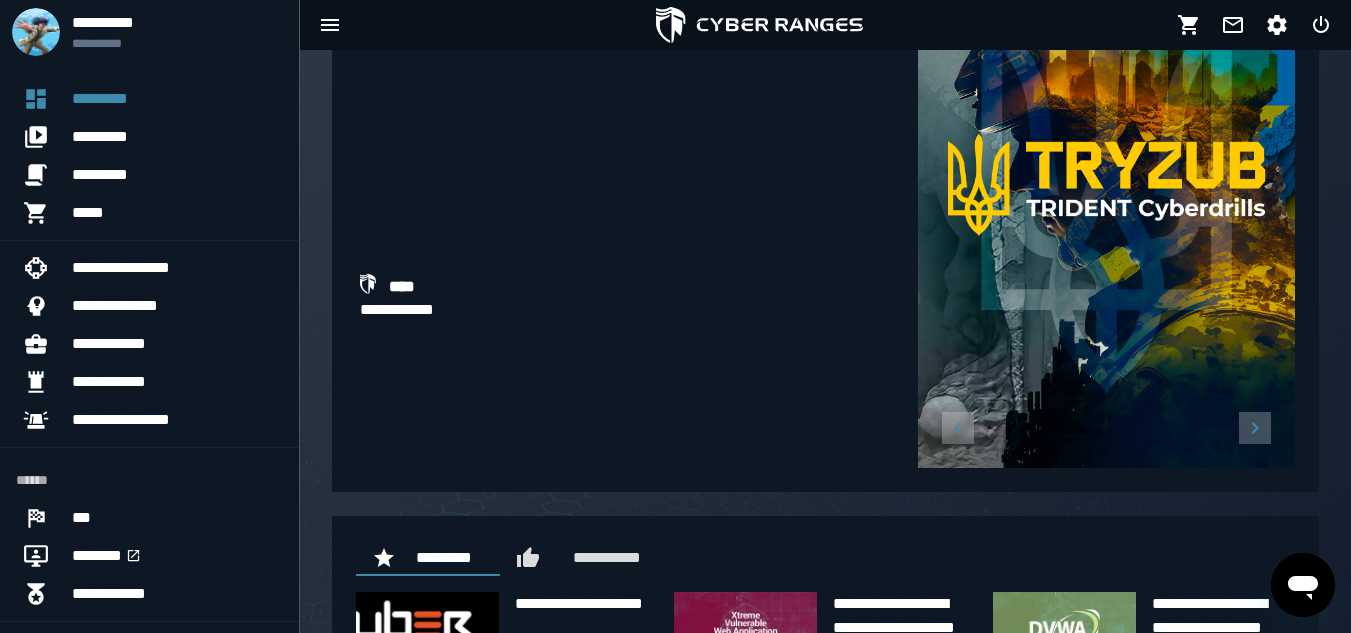 scroll, scrollTop: 200, scrollLeft: 0, axis: vertical 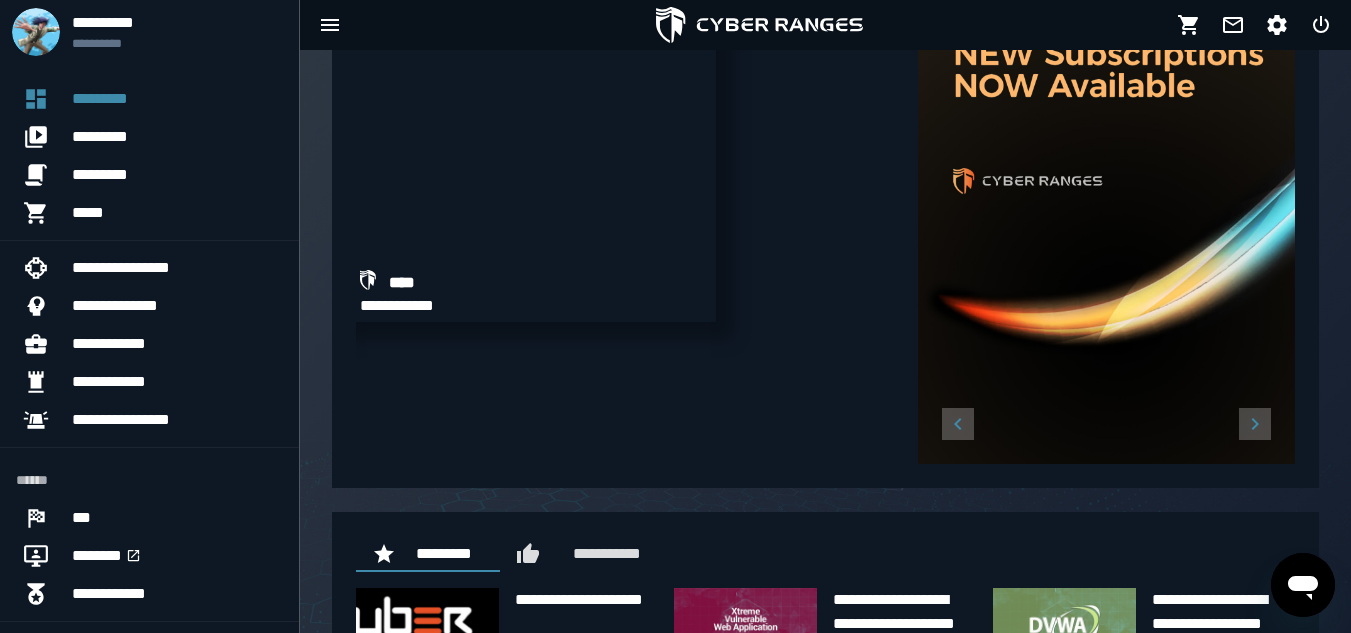 click at bounding box center [364, 30] 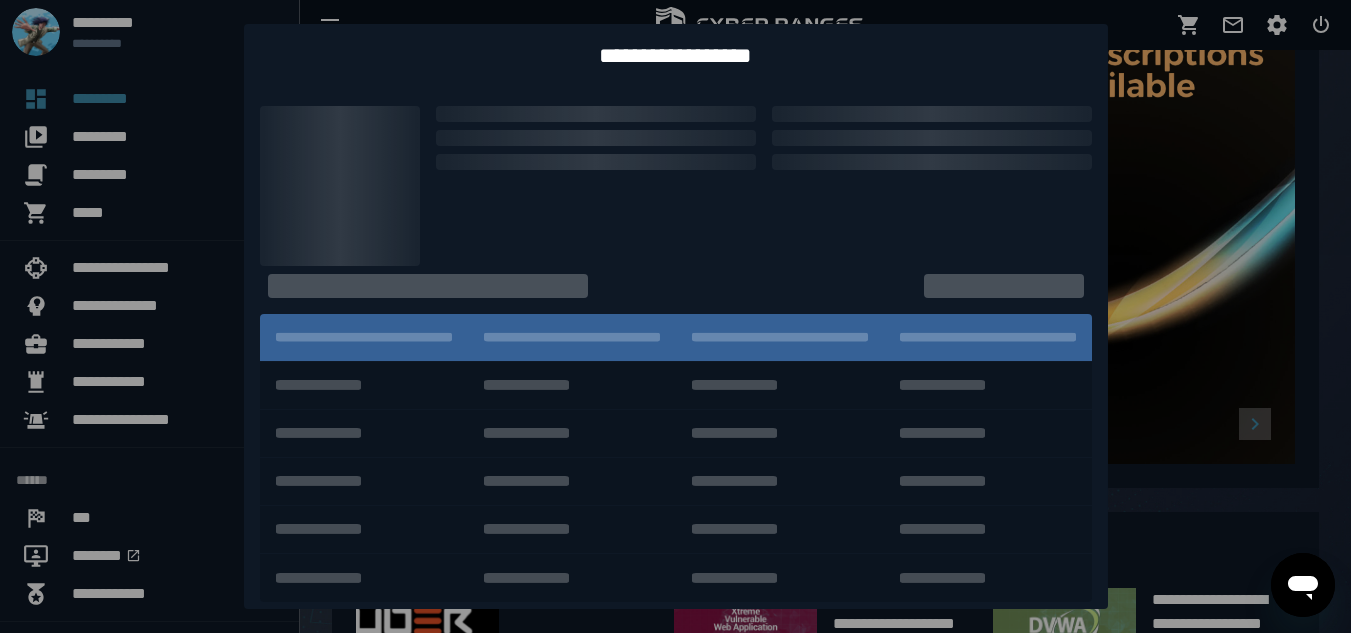 scroll, scrollTop: 0, scrollLeft: 0, axis: both 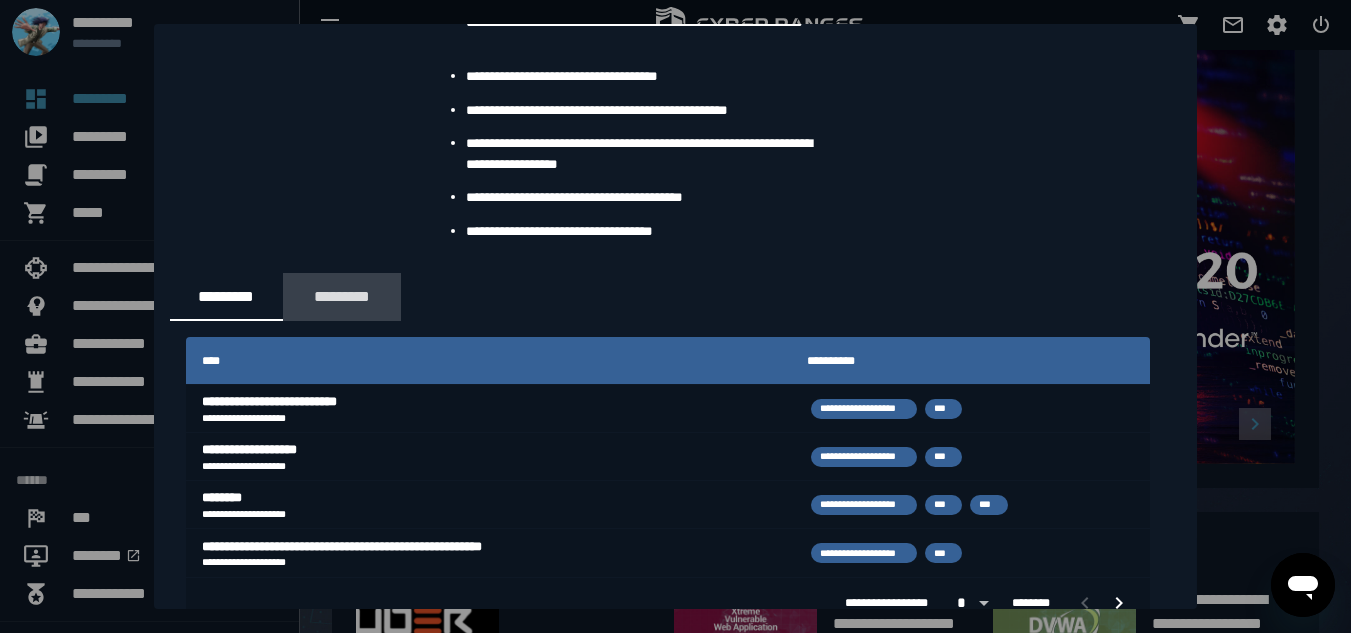click on "*********" at bounding box center (342, 296) 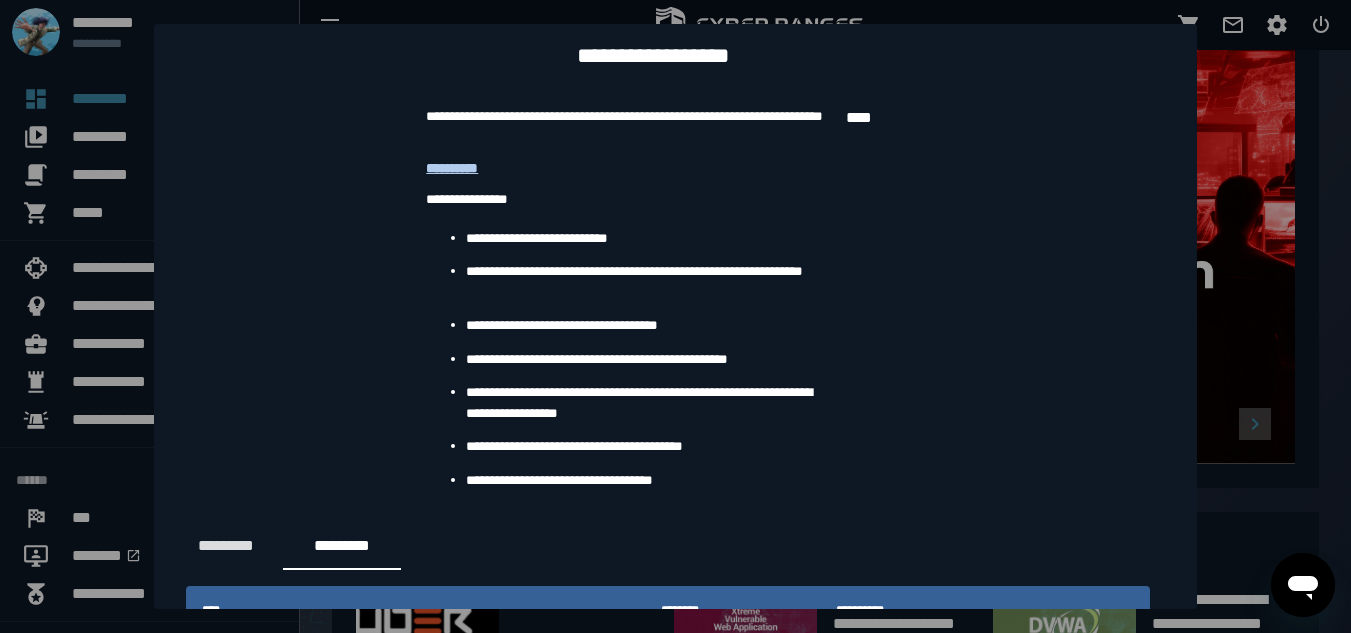 scroll, scrollTop: 300, scrollLeft: 0, axis: vertical 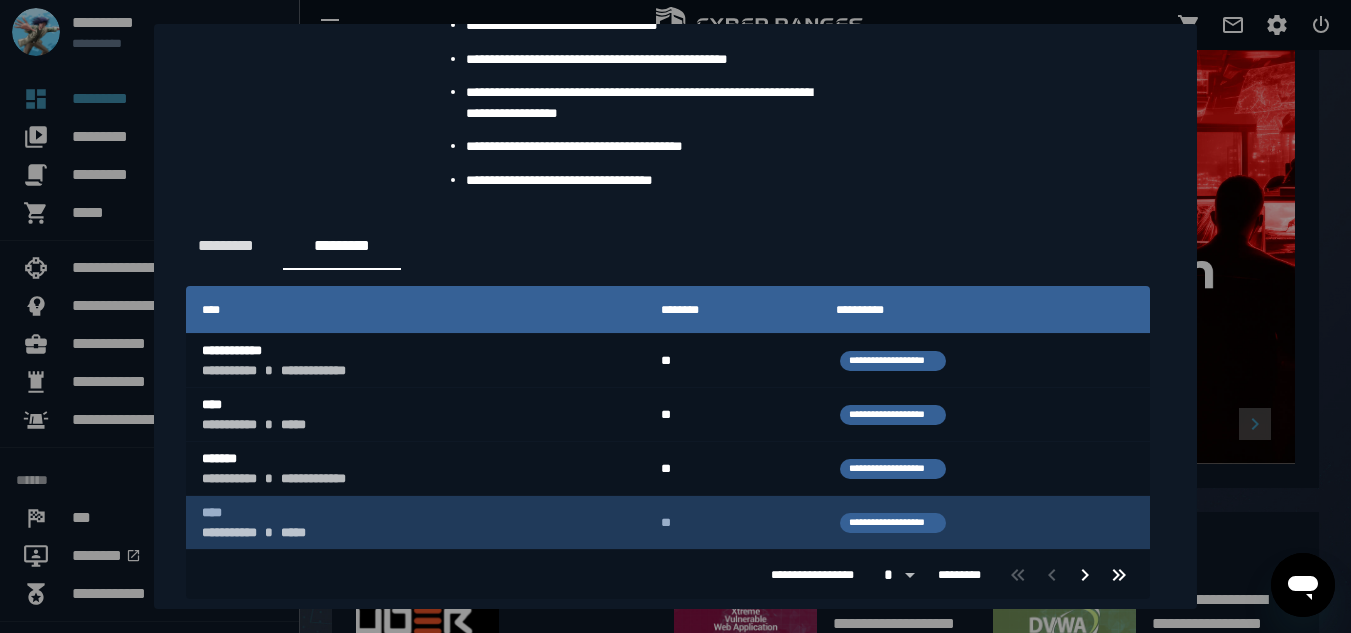 click on "**********" at bounding box center [415, 533] 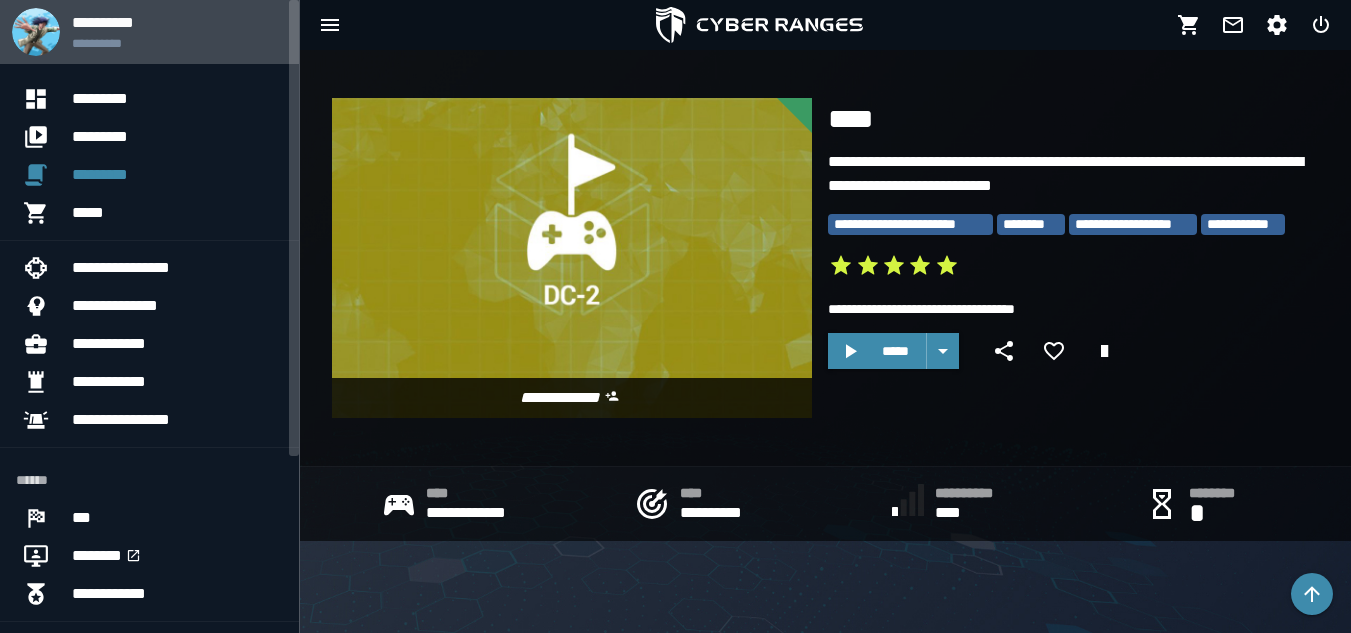 click on "**********" at bounding box center (177, 22) 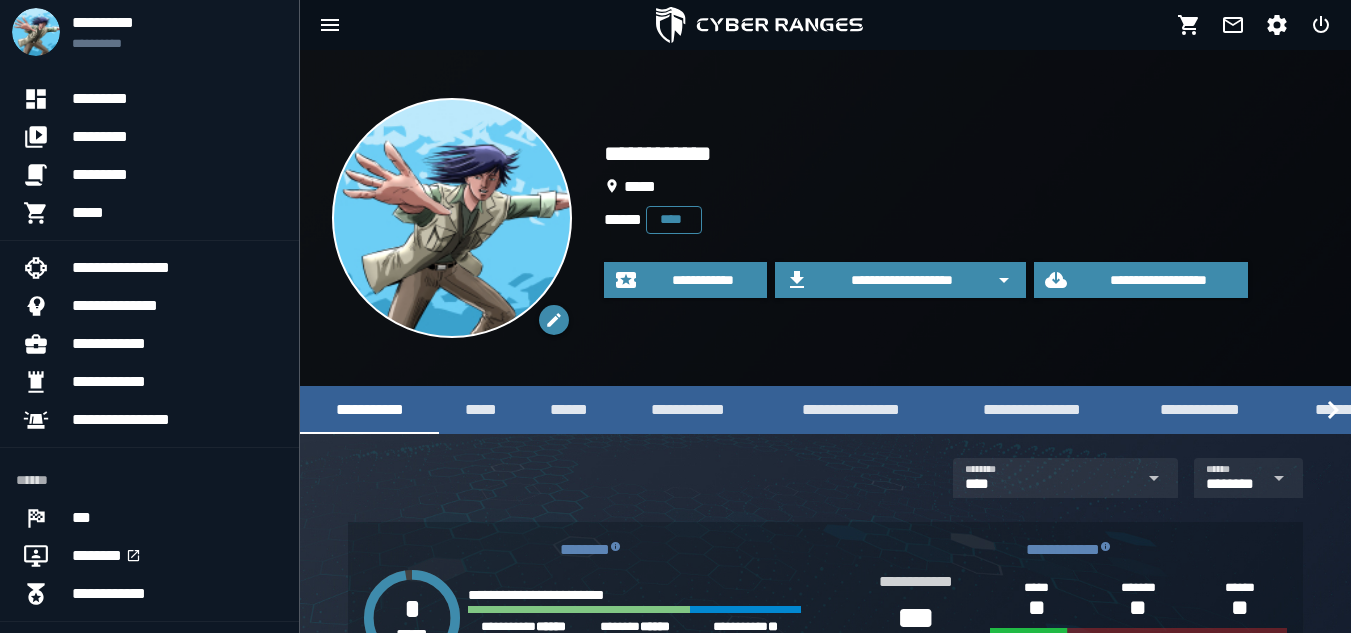 click on "****" at bounding box center [674, 219] 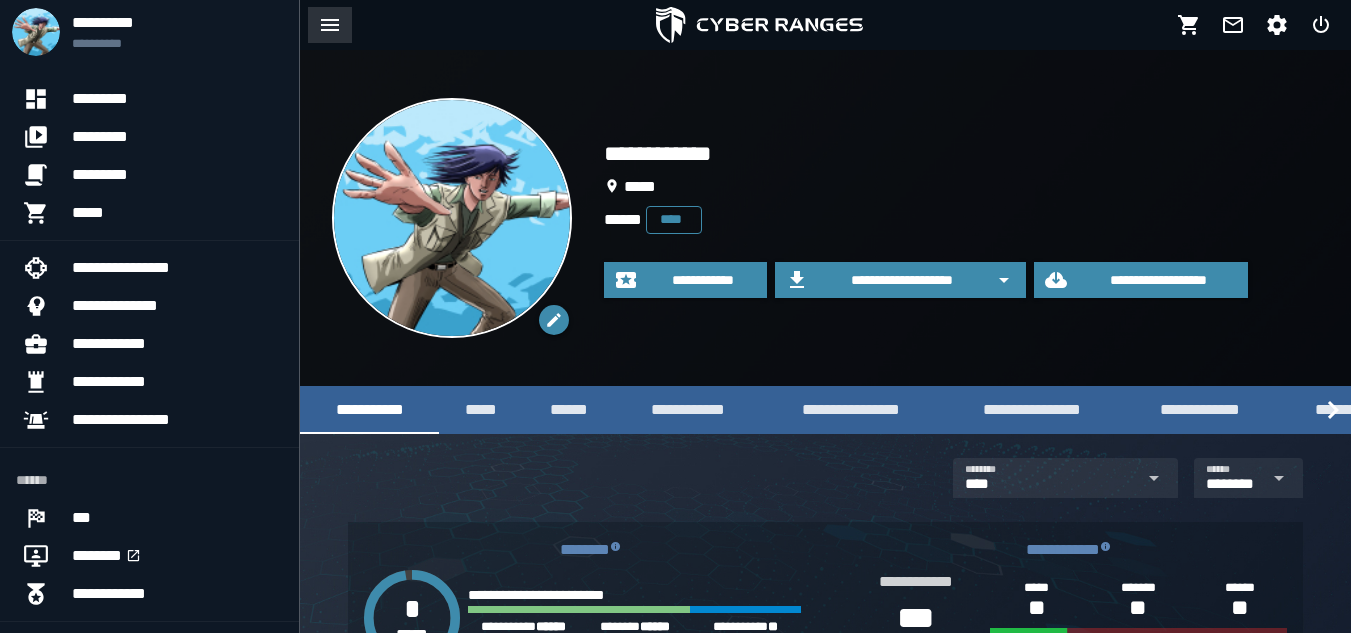 click at bounding box center [330, 25] 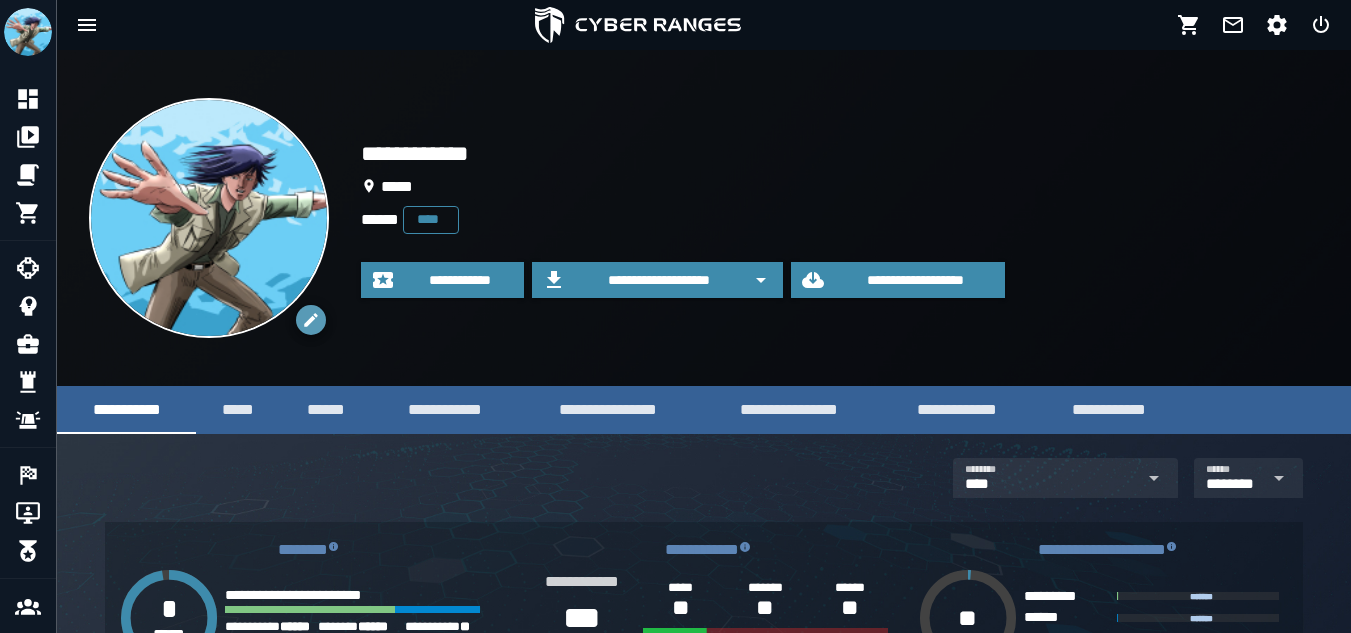 click at bounding box center [311, 320] 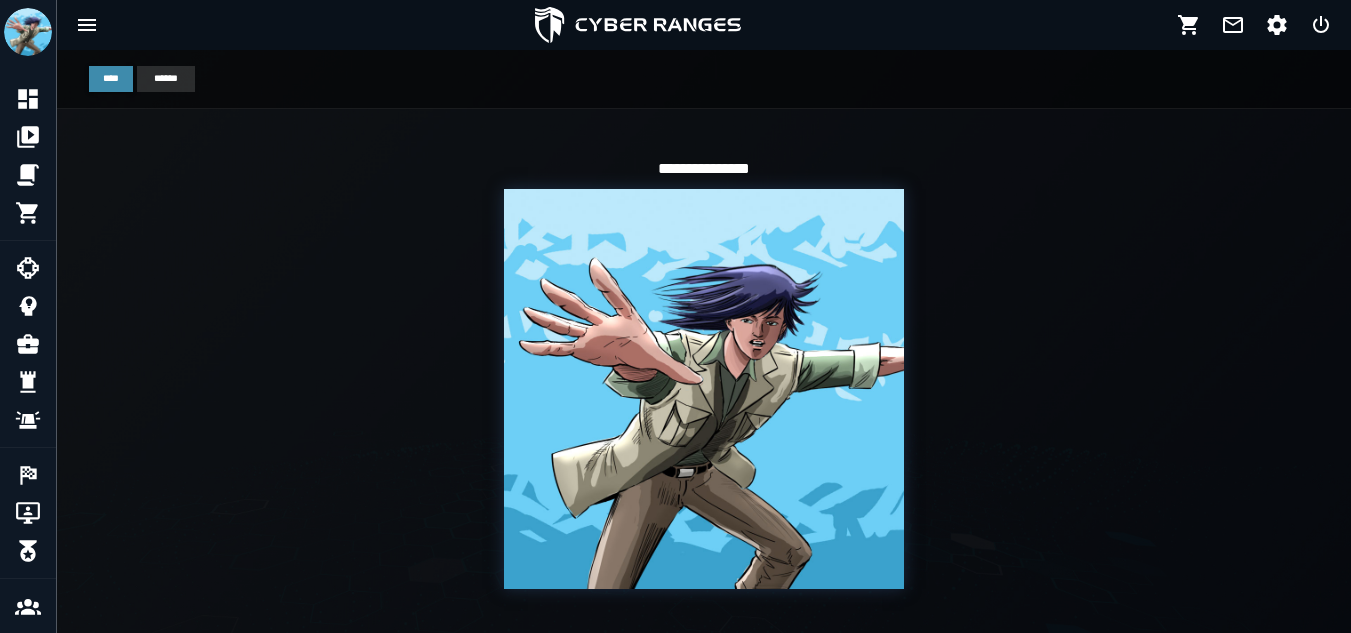 click on "******" at bounding box center (166, 78) 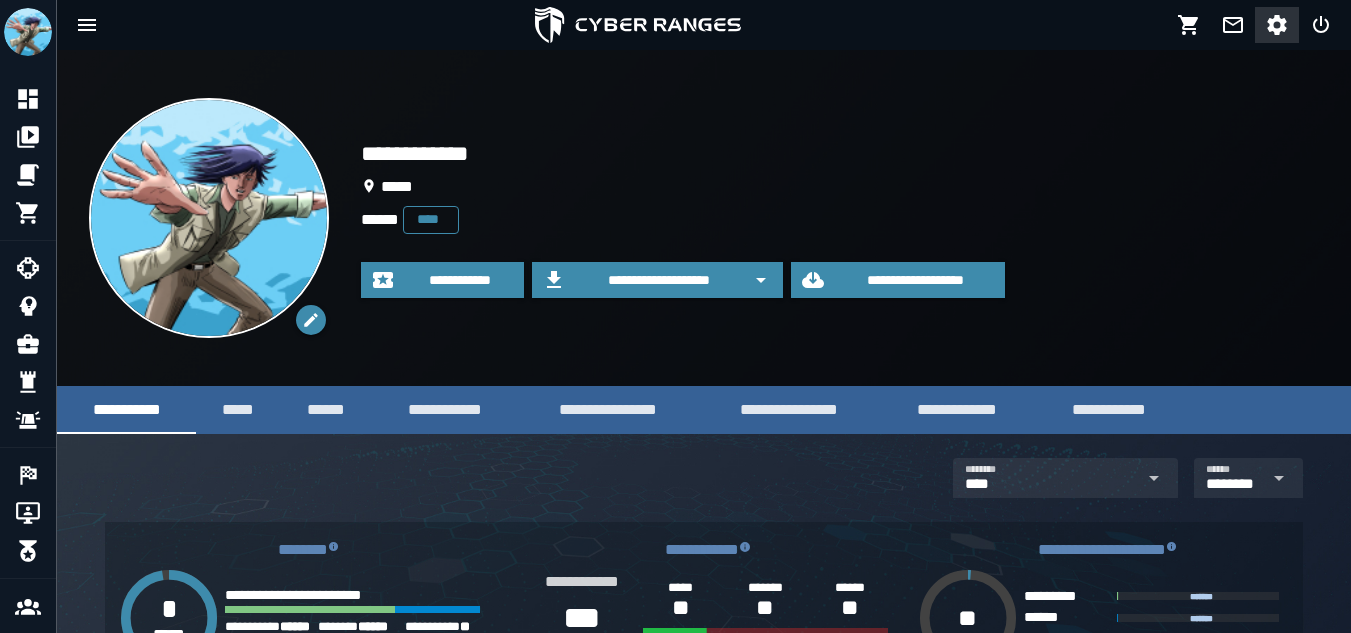 click at bounding box center [1277, 25] 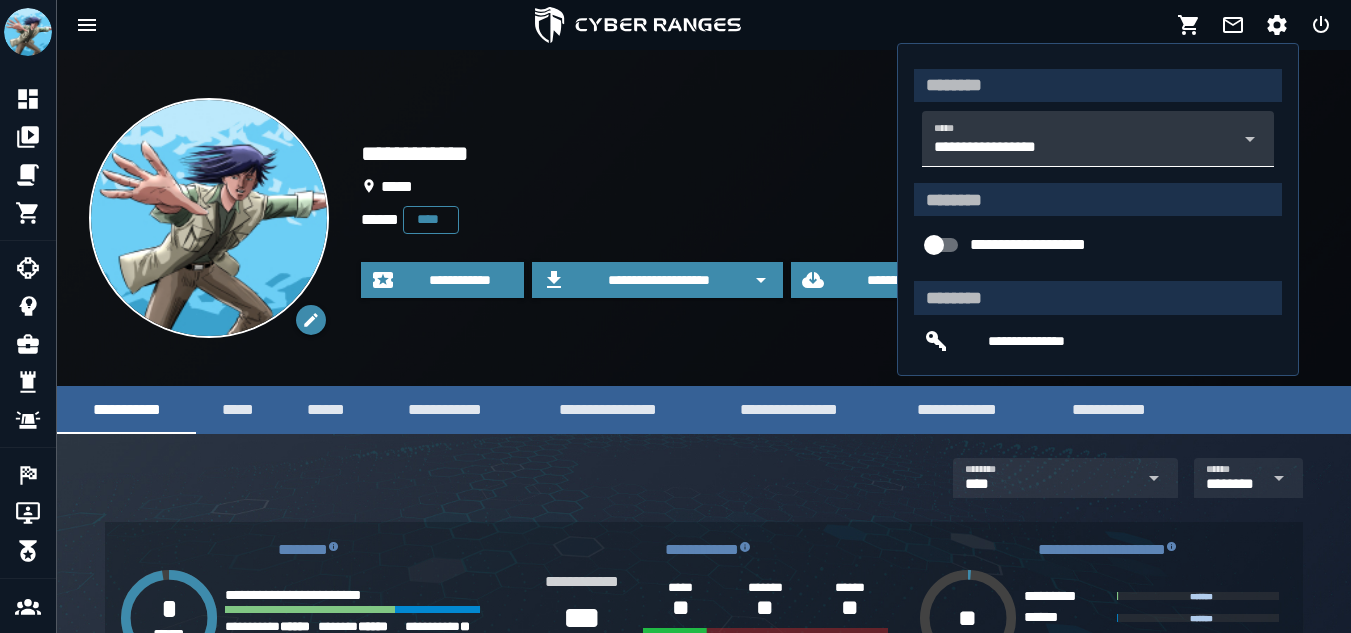 click on "**********" at bounding box center (993, 147) 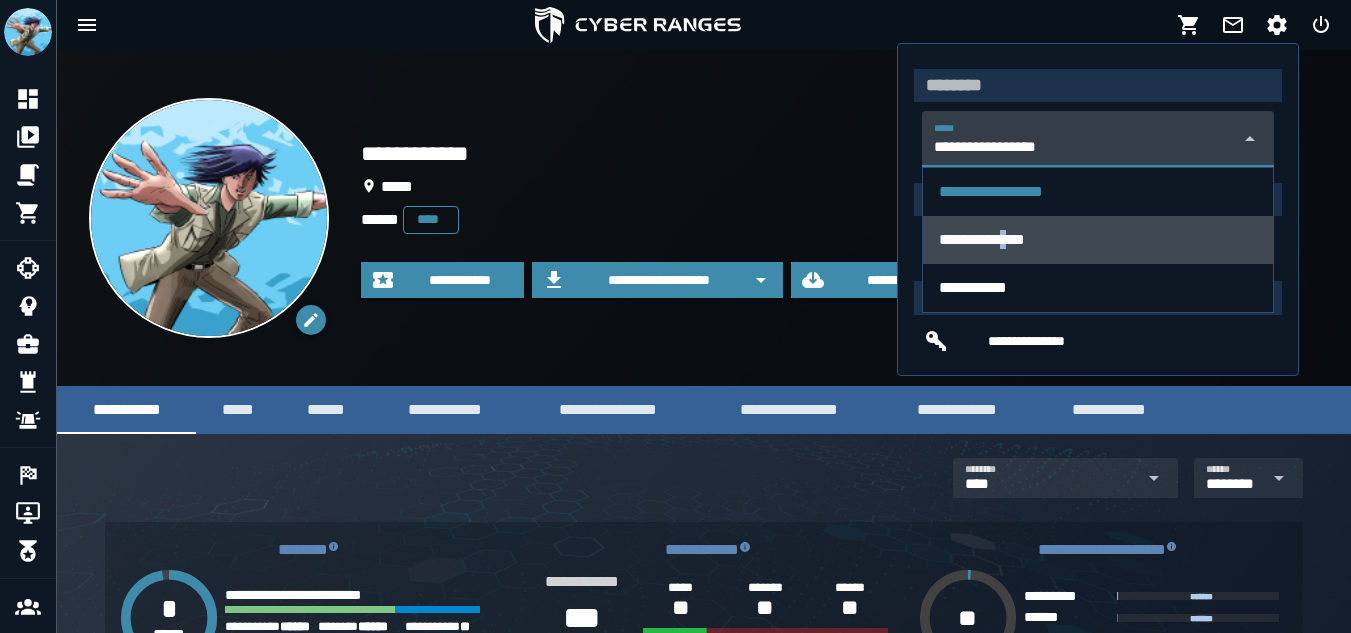 click on "**********" at bounding box center [982, 239] 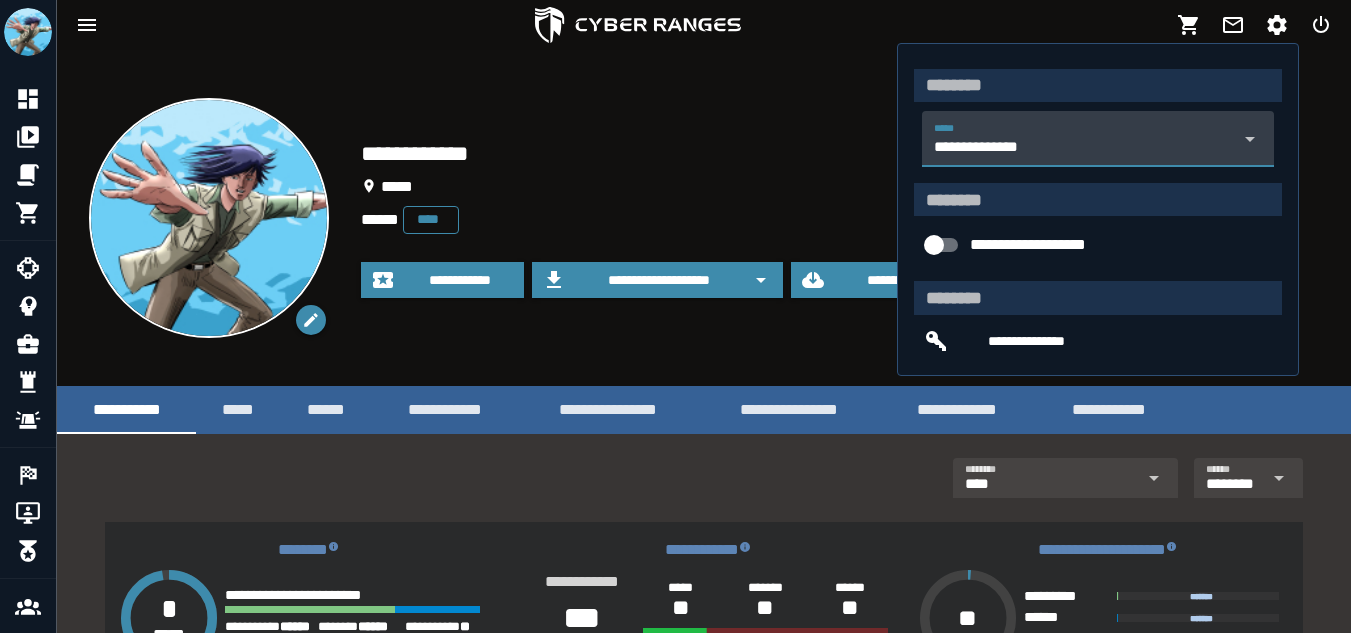 scroll, scrollTop: 0, scrollLeft: 105, axis: horizontal 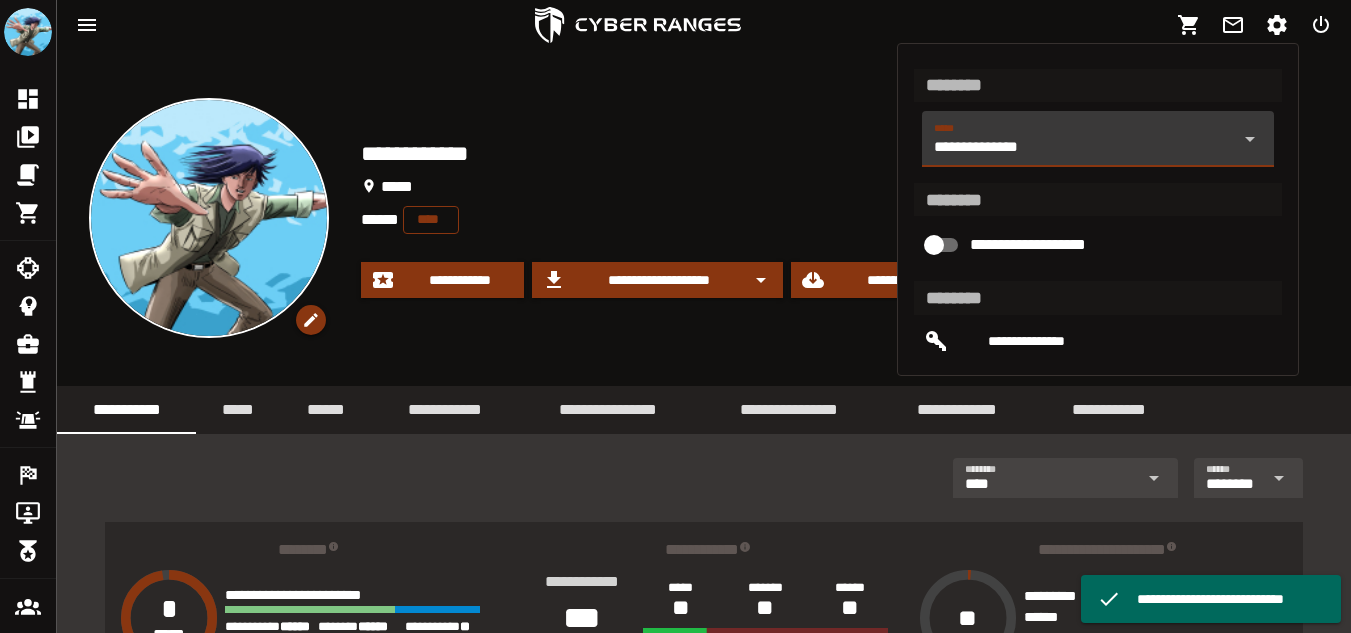 click on "**********" at bounding box center (1080, 151) 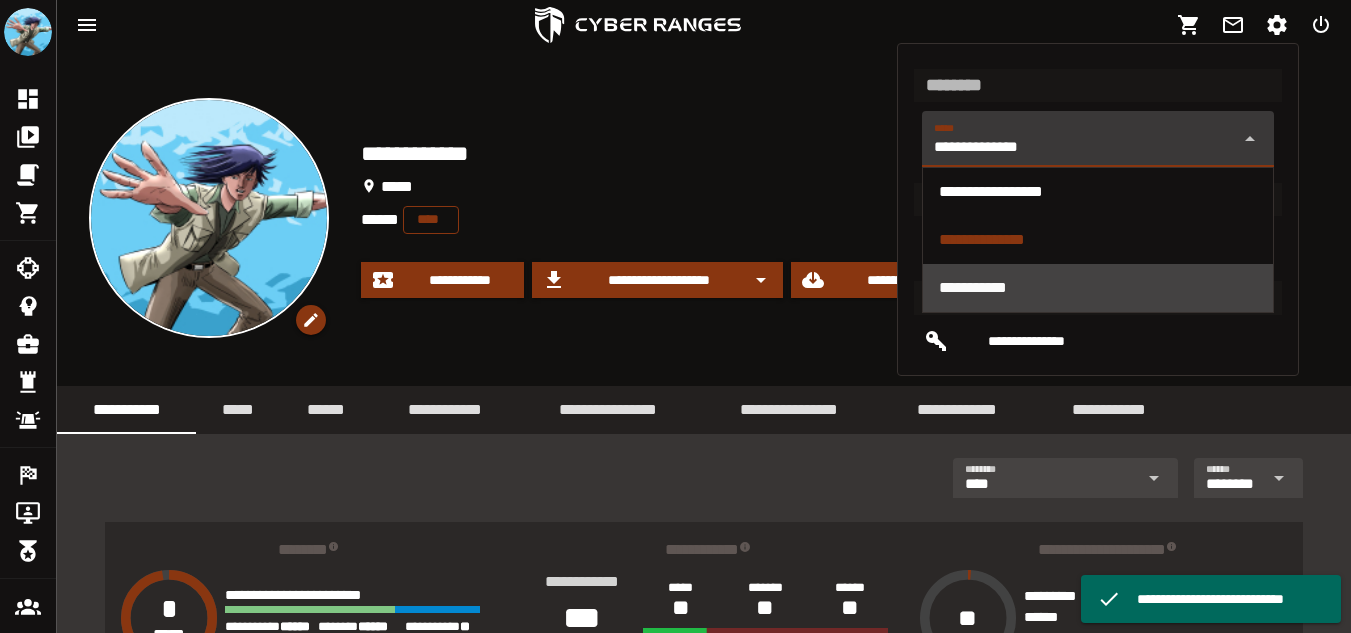 click on "**********" at bounding box center [973, 287] 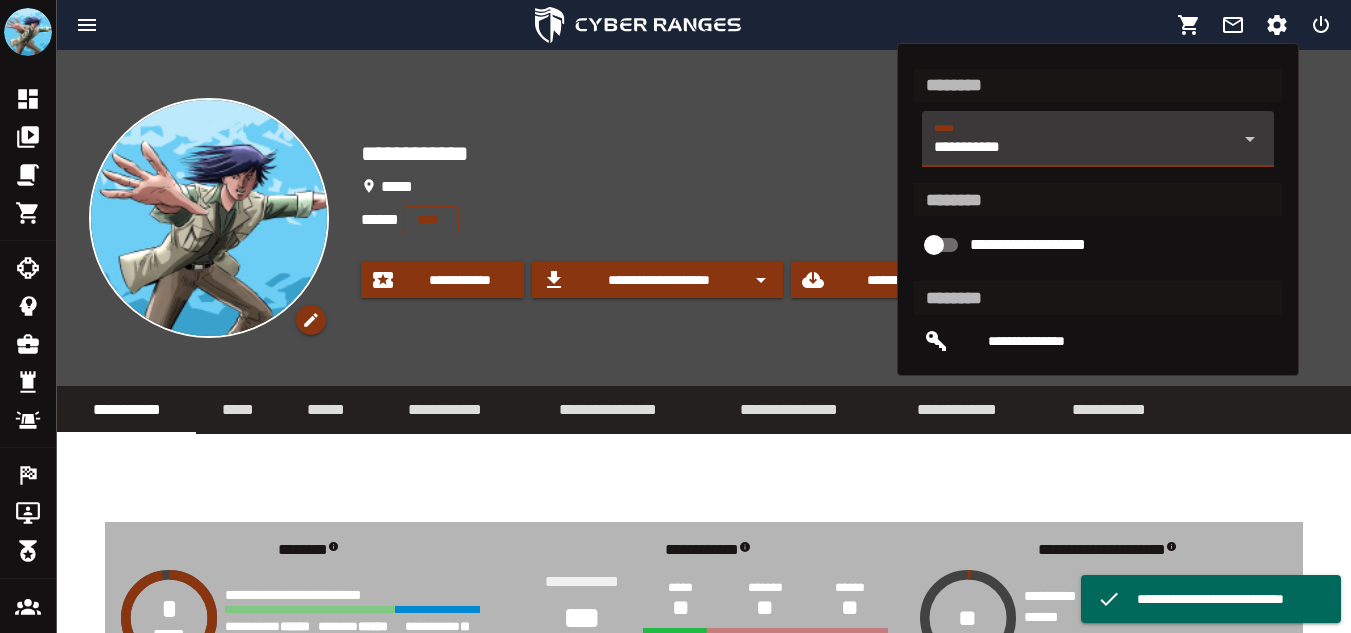scroll, scrollTop: 0, scrollLeft: 82, axis: horizontal 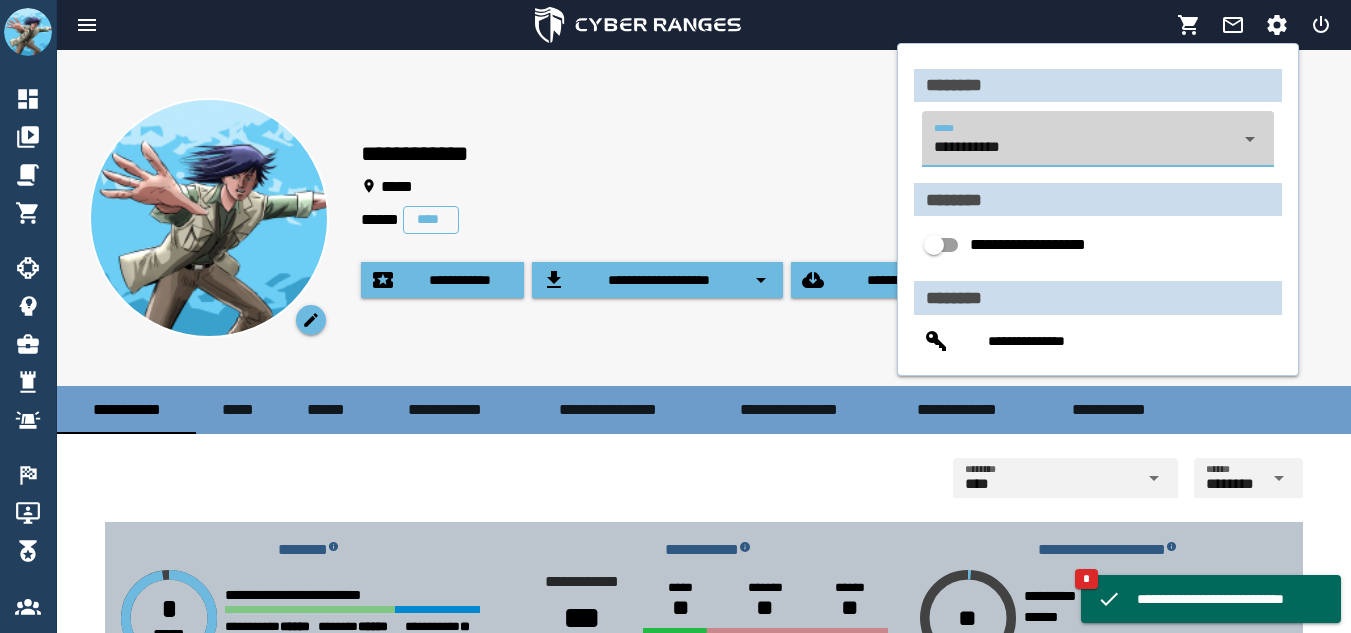 click on "**********" at bounding box center (1080, 151) 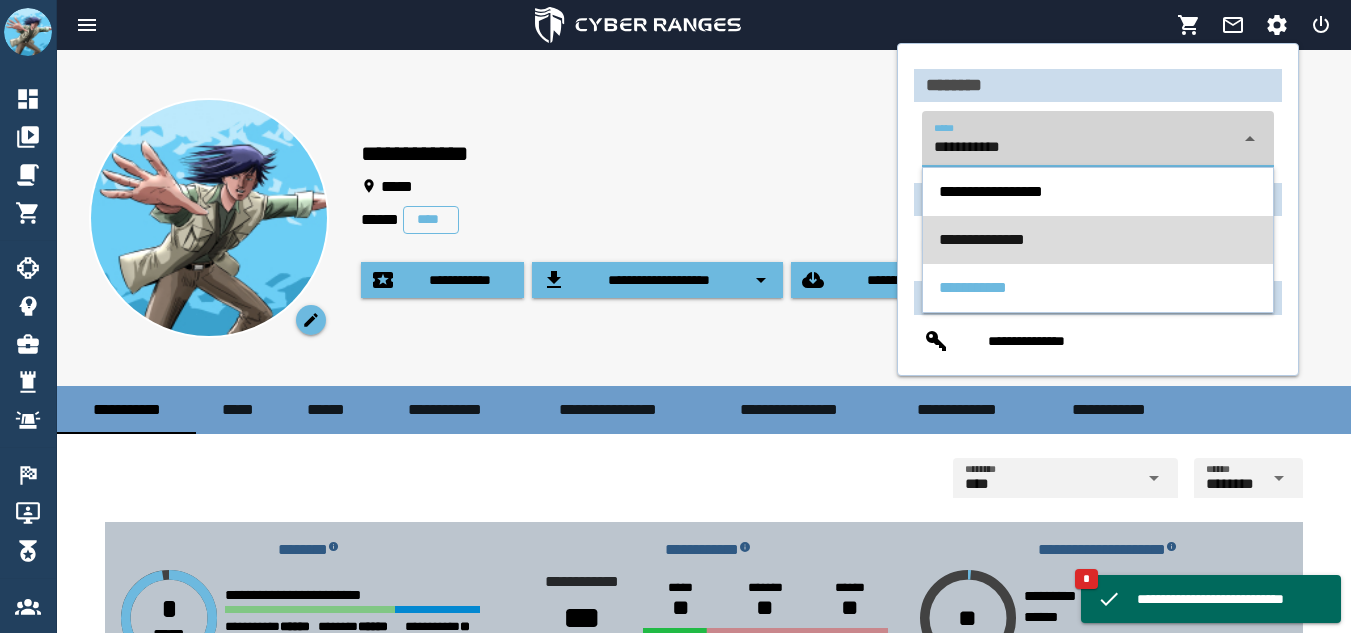 click on "**********" at bounding box center (982, 239) 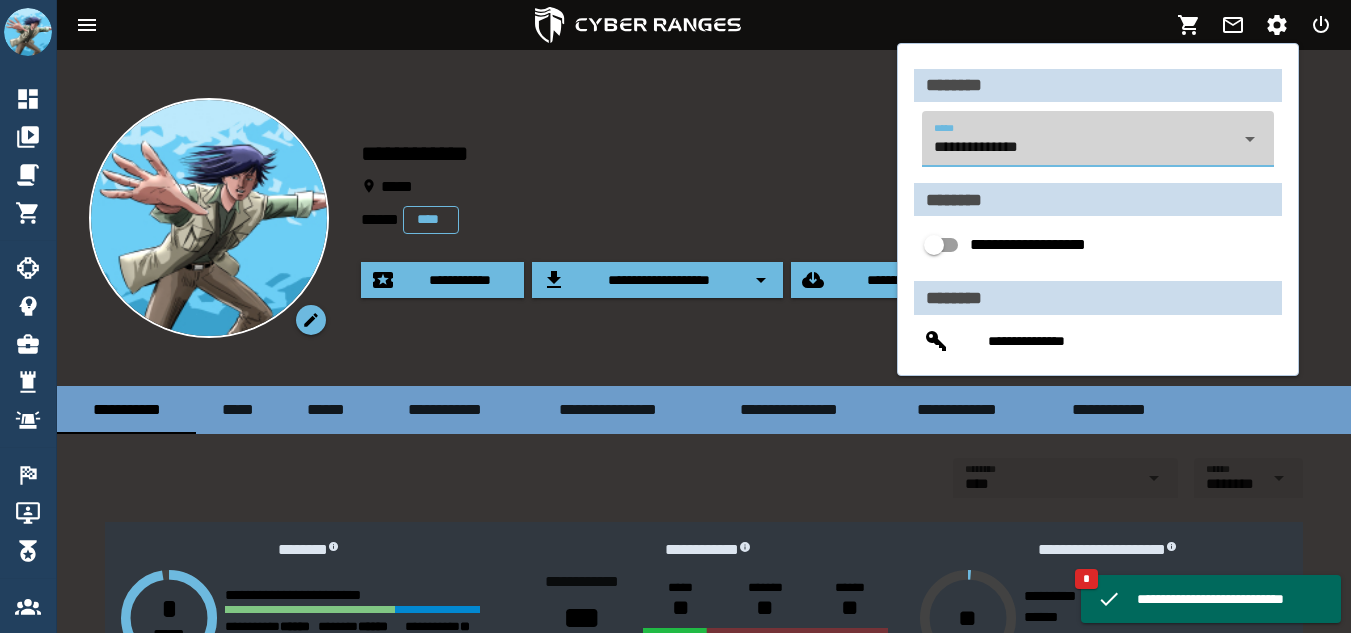 scroll, scrollTop: 0, scrollLeft: 81, axis: horizontal 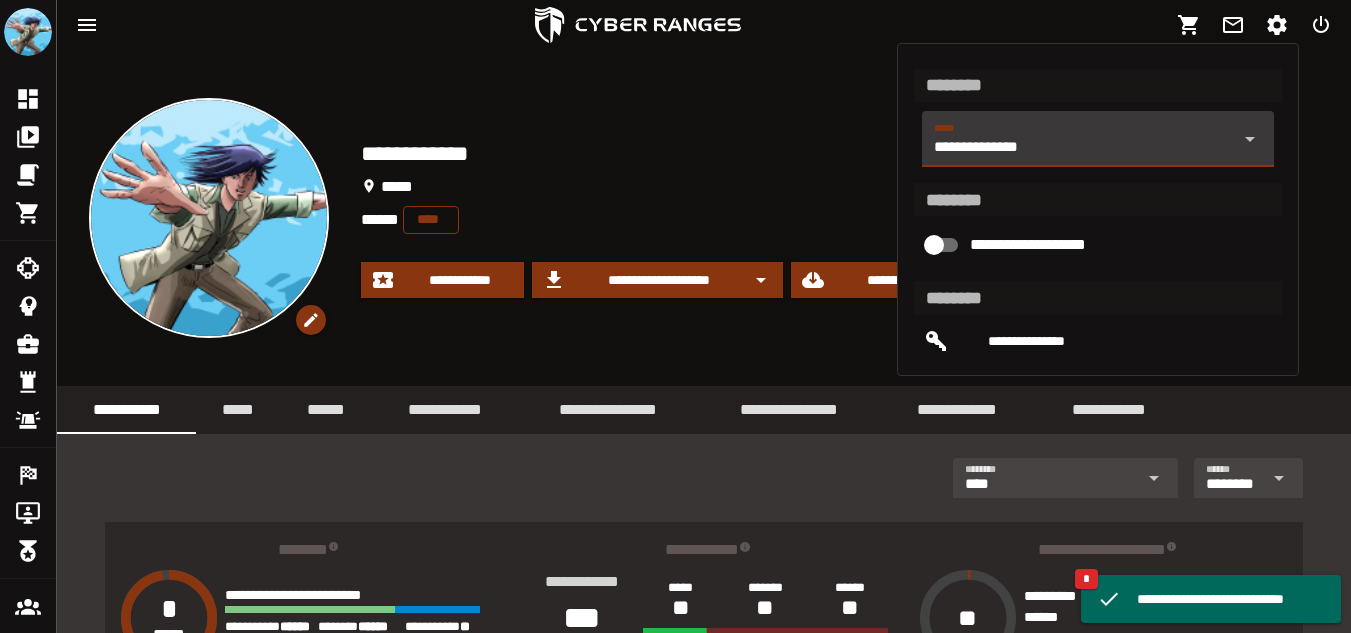 click on "**********" at bounding box center [840, 218] 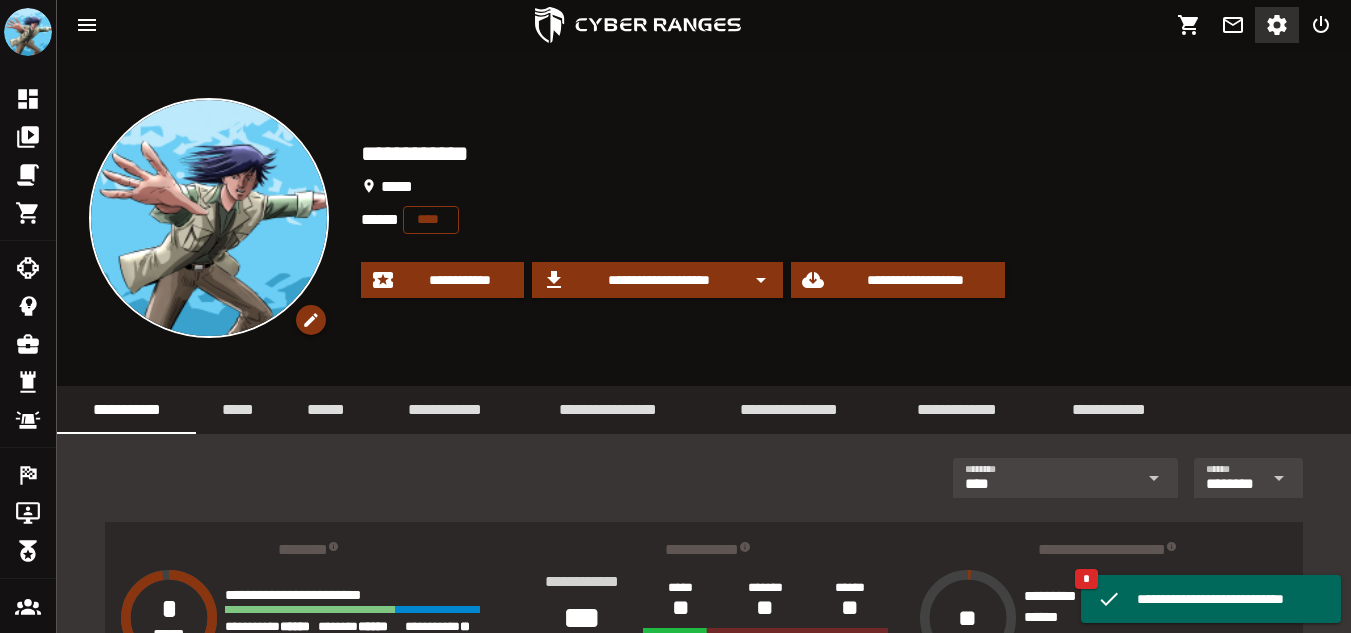 click 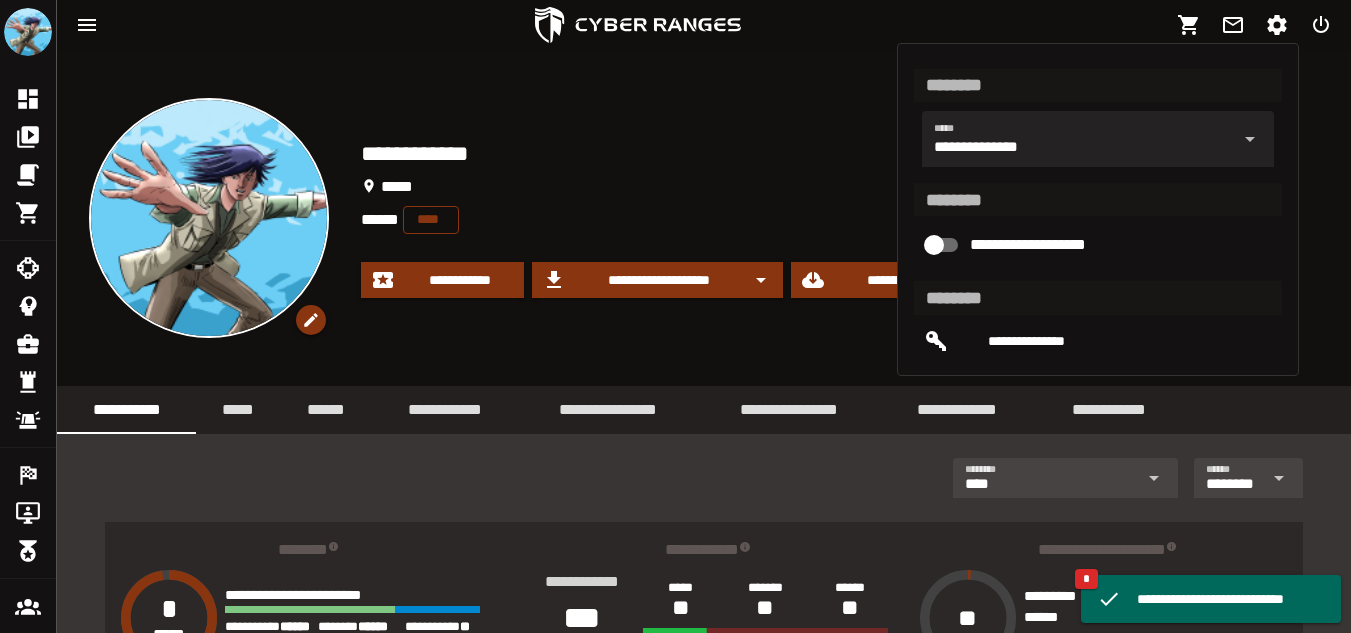 click on "**********" at bounding box center [704, 218] 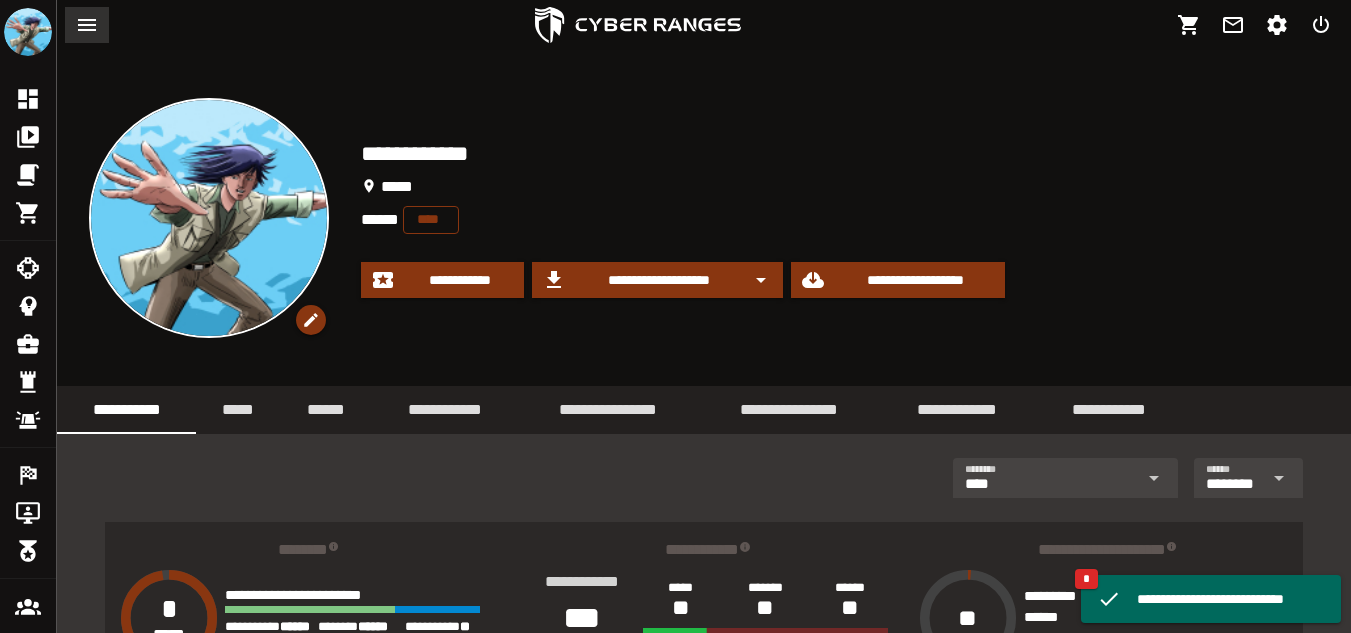 click at bounding box center [87, 25] 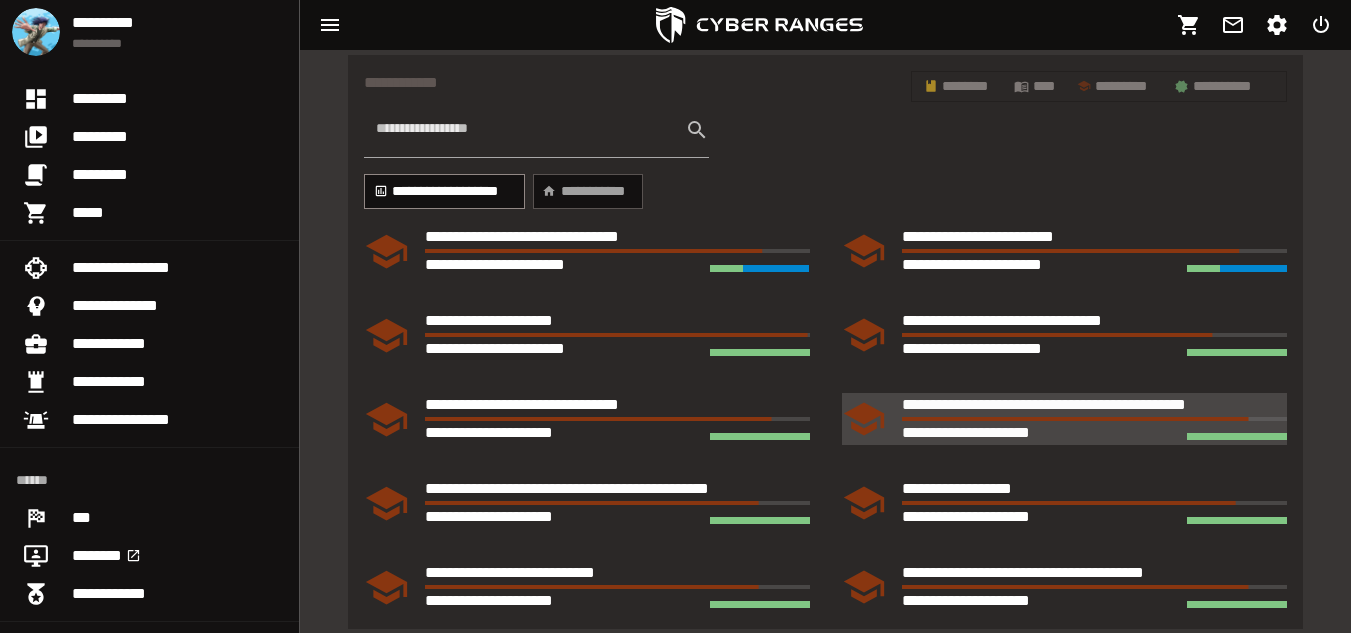 scroll, scrollTop: 1157, scrollLeft: 0, axis: vertical 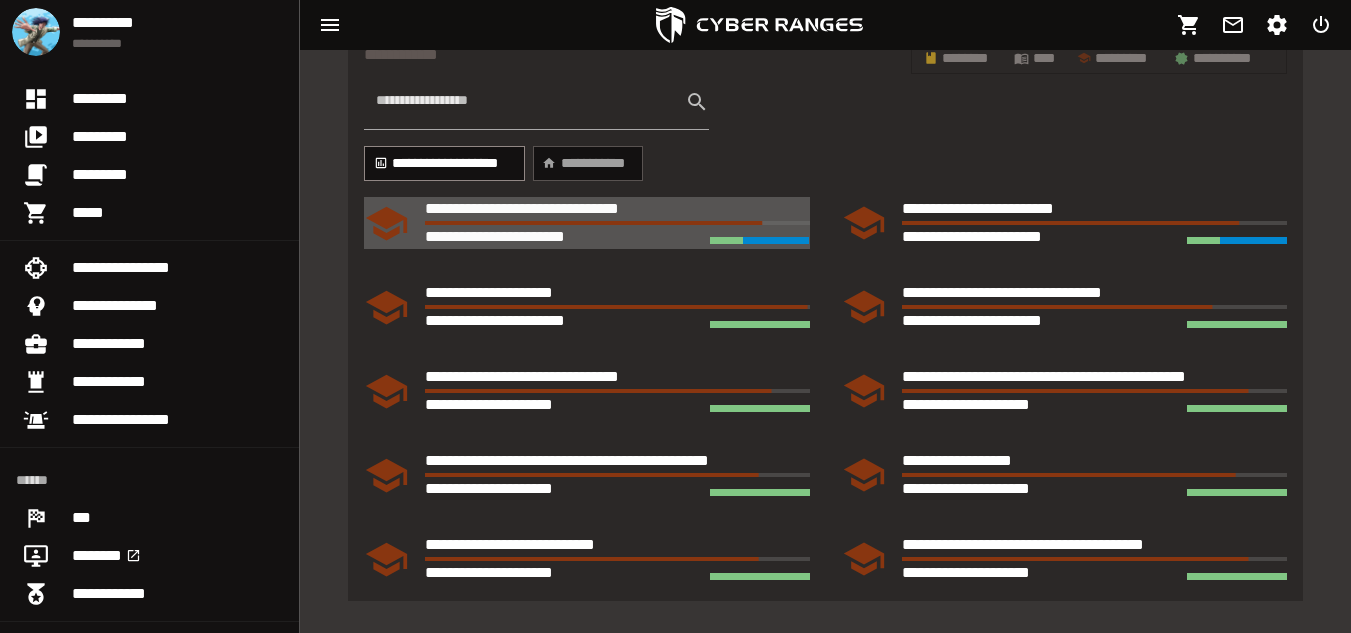 click at bounding box center (593, 223) 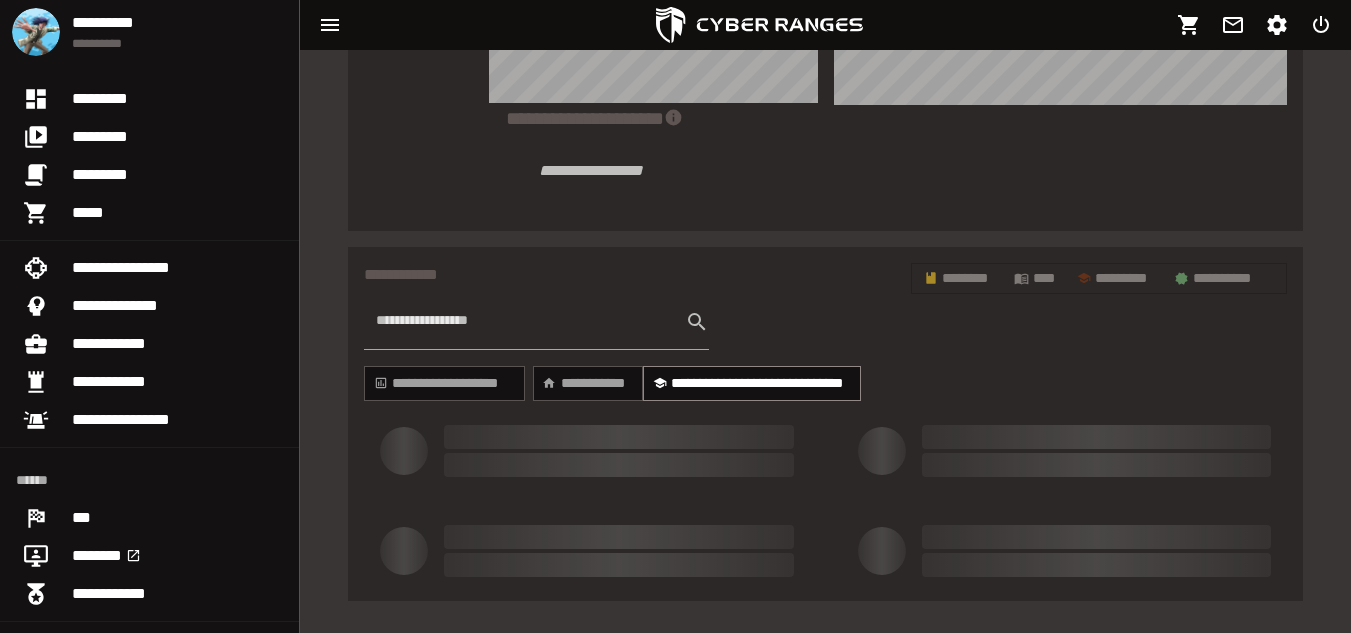 scroll, scrollTop: 1135, scrollLeft: 0, axis: vertical 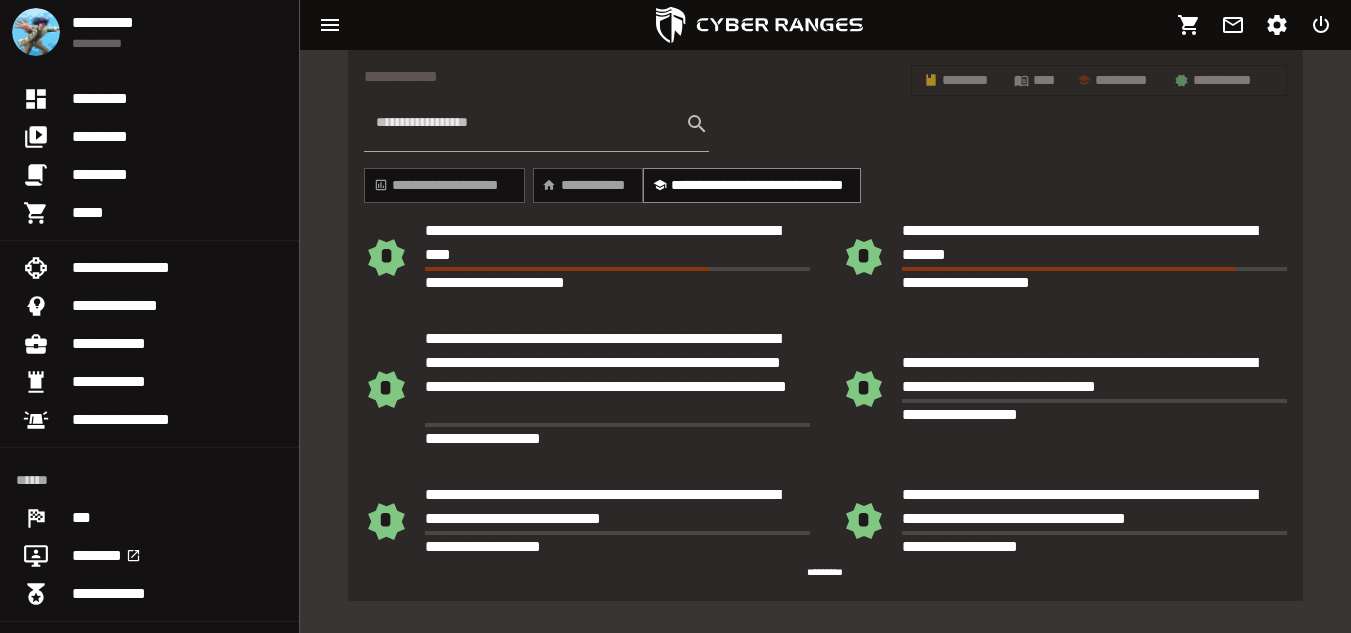click on "**********" 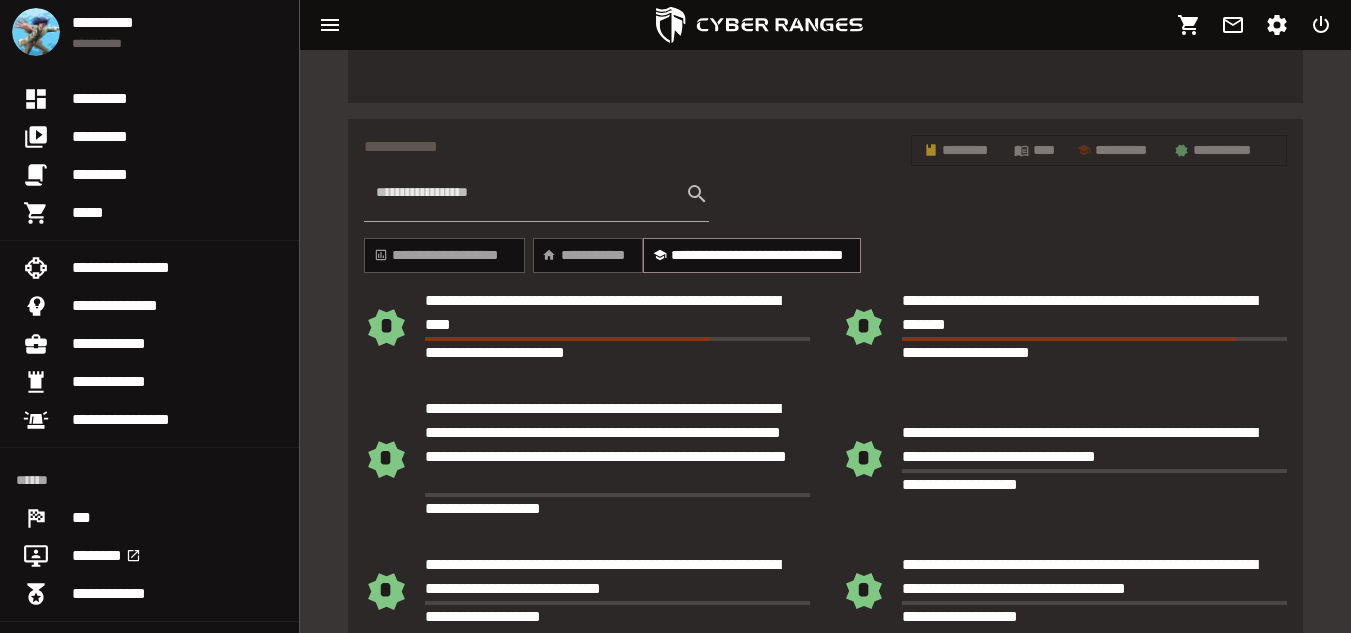 scroll, scrollTop: 835, scrollLeft: 0, axis: vertical 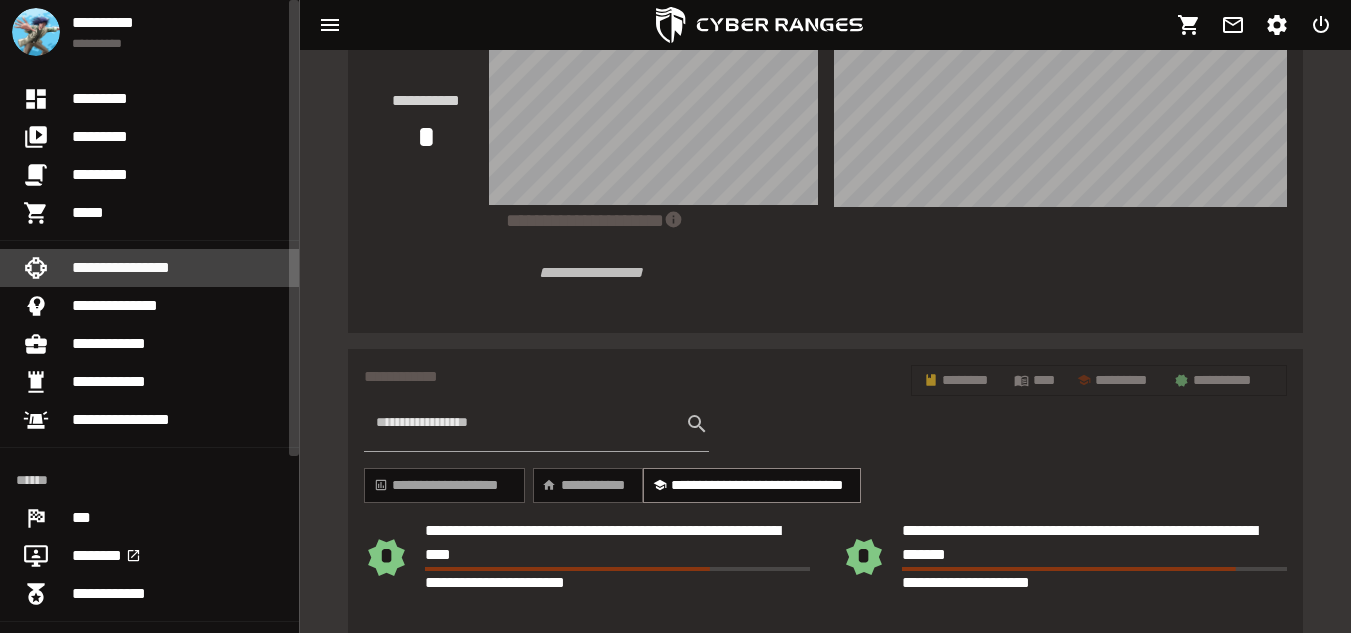 click on "**********" at bounding box center (177, 268) 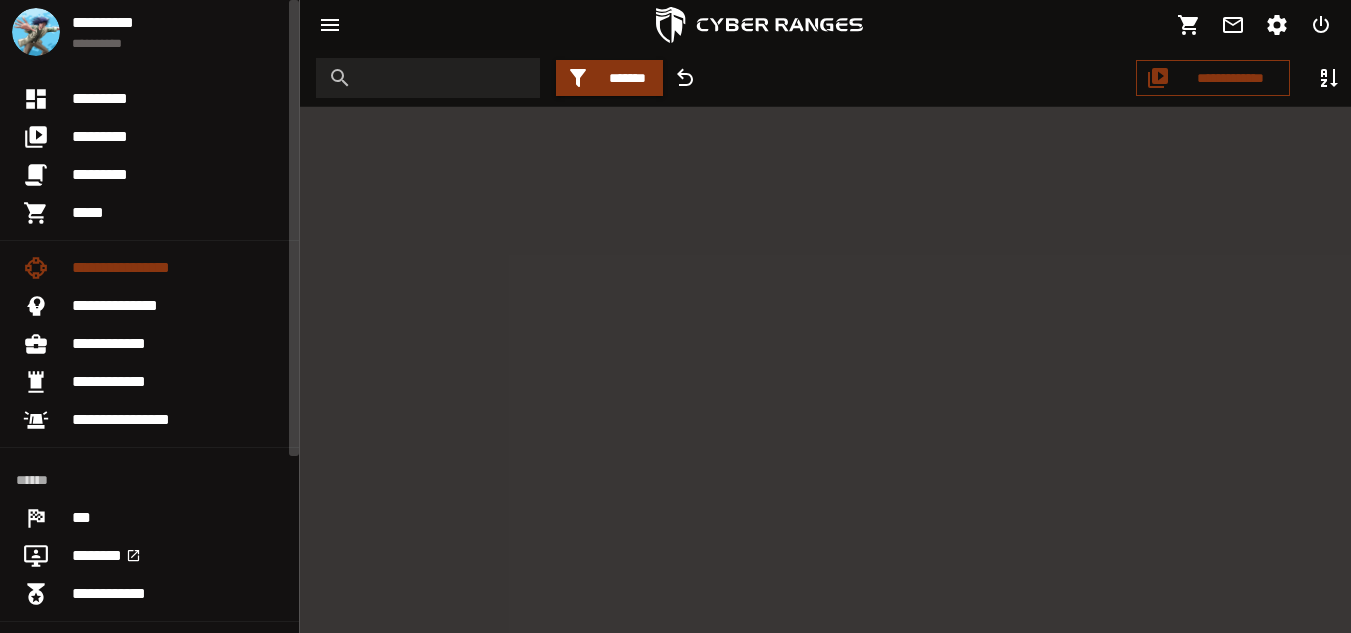 scroll, scrollTop: 0, scrollLeft: 0, axis: both 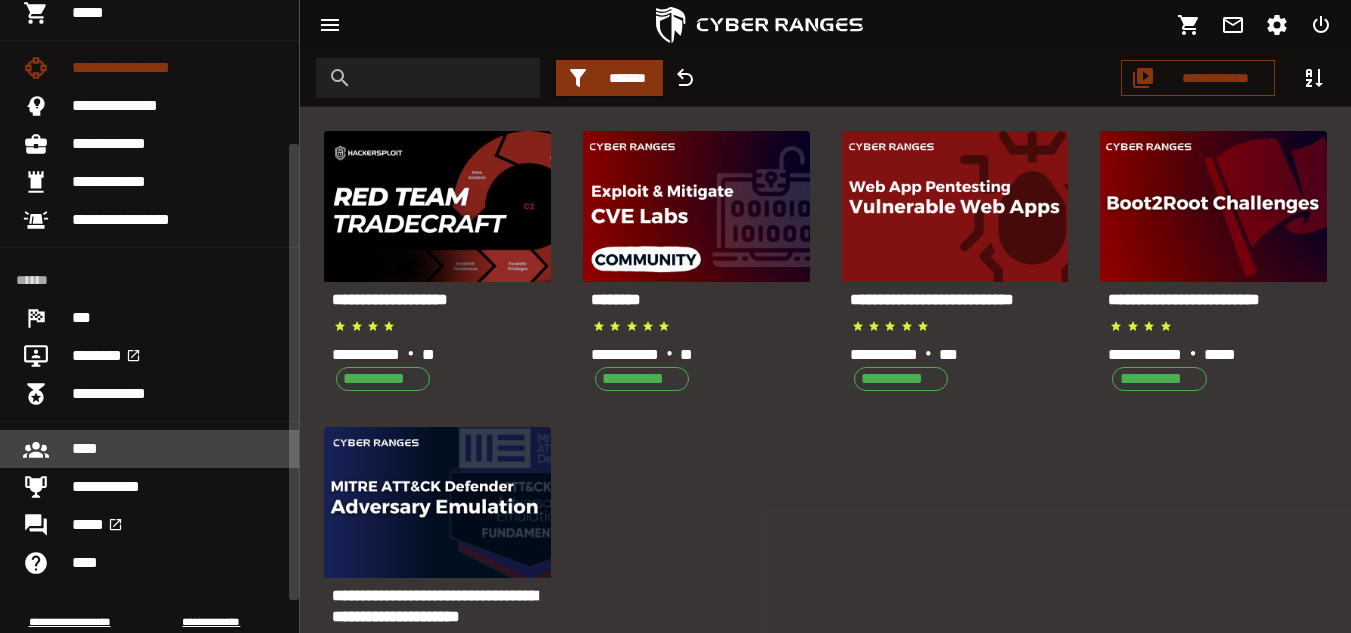 click on "****" at bounding box center (177, 449) 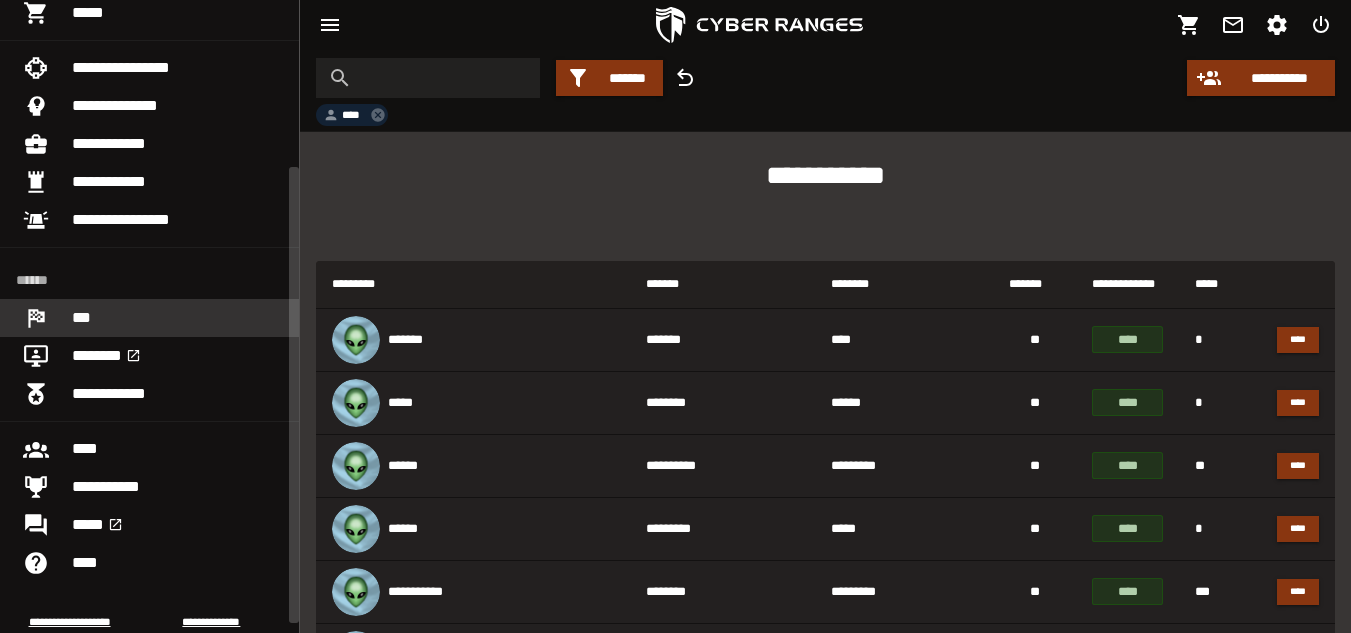 scroll, scrollTop: 246, scrollLeft: 0, axis: vertical 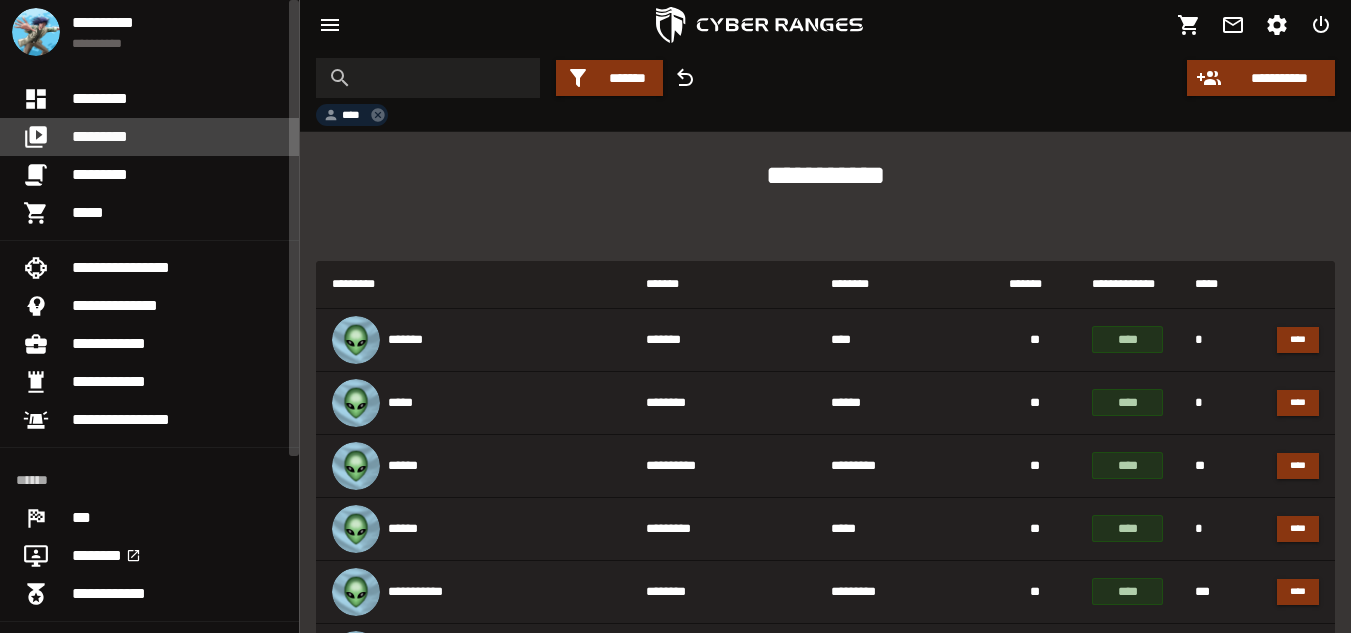 click on "*********" at bounding box center (177, 137) 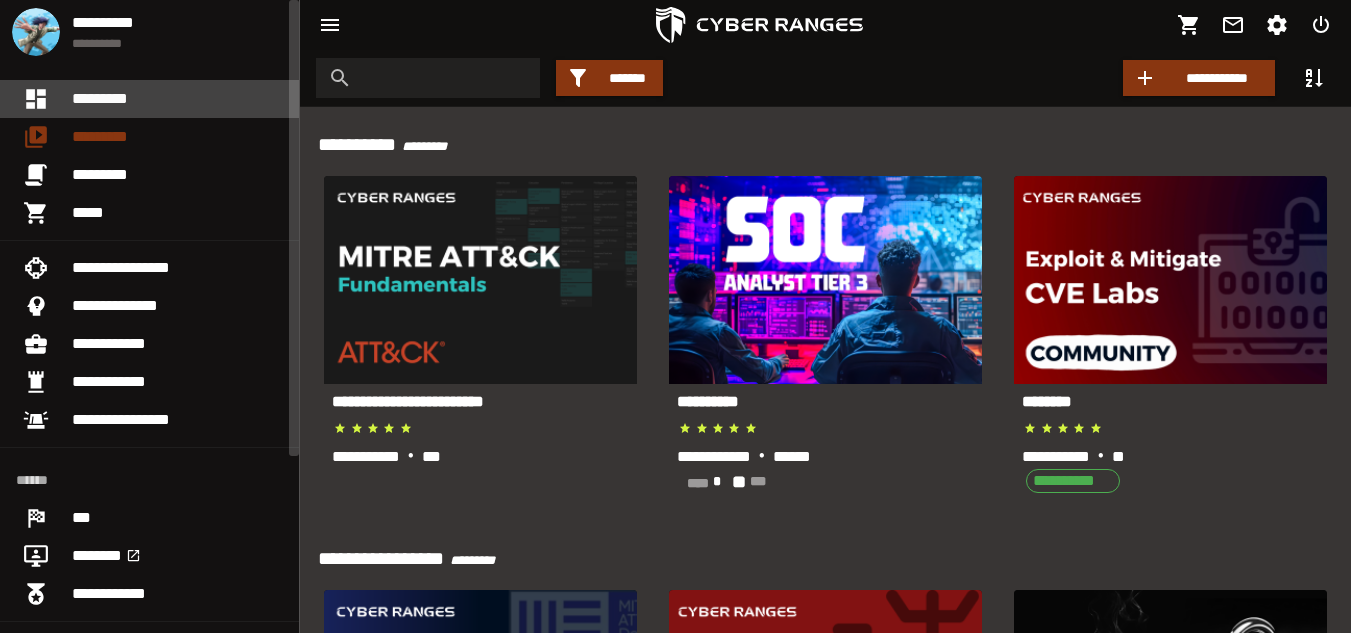 click on "*********" at bounding box center (177, 99) 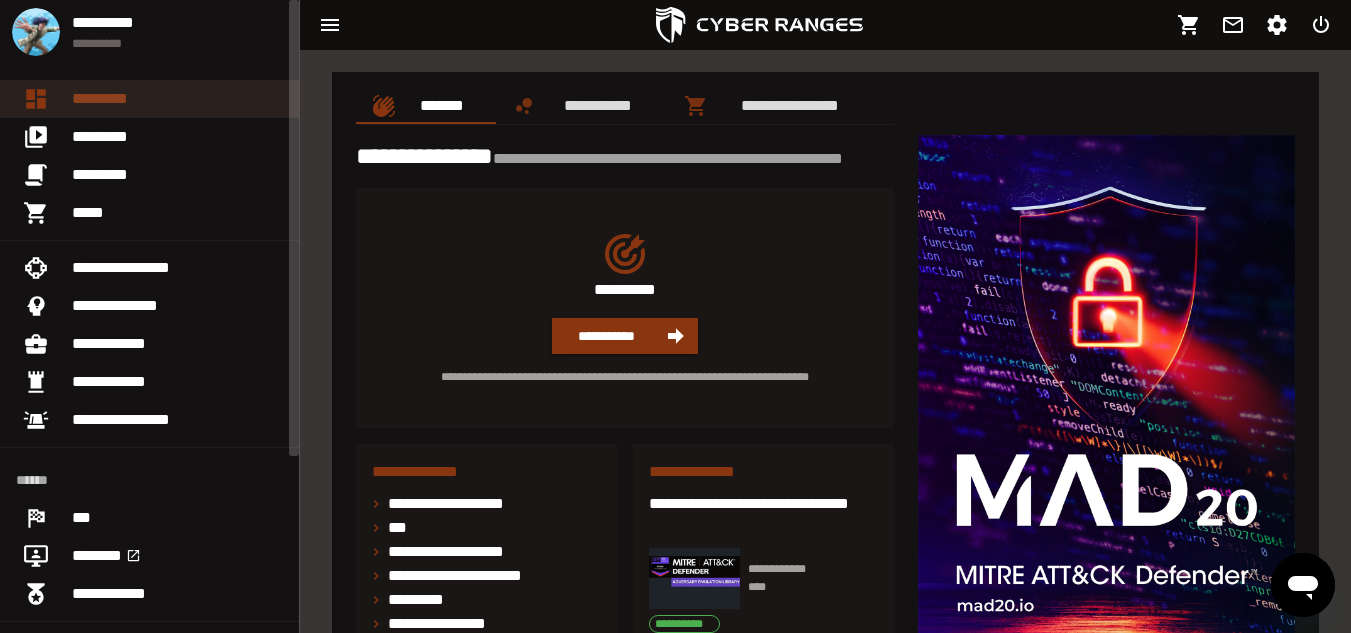 scroll, scrollTop: 0, scrollLeft: 0, axis: both 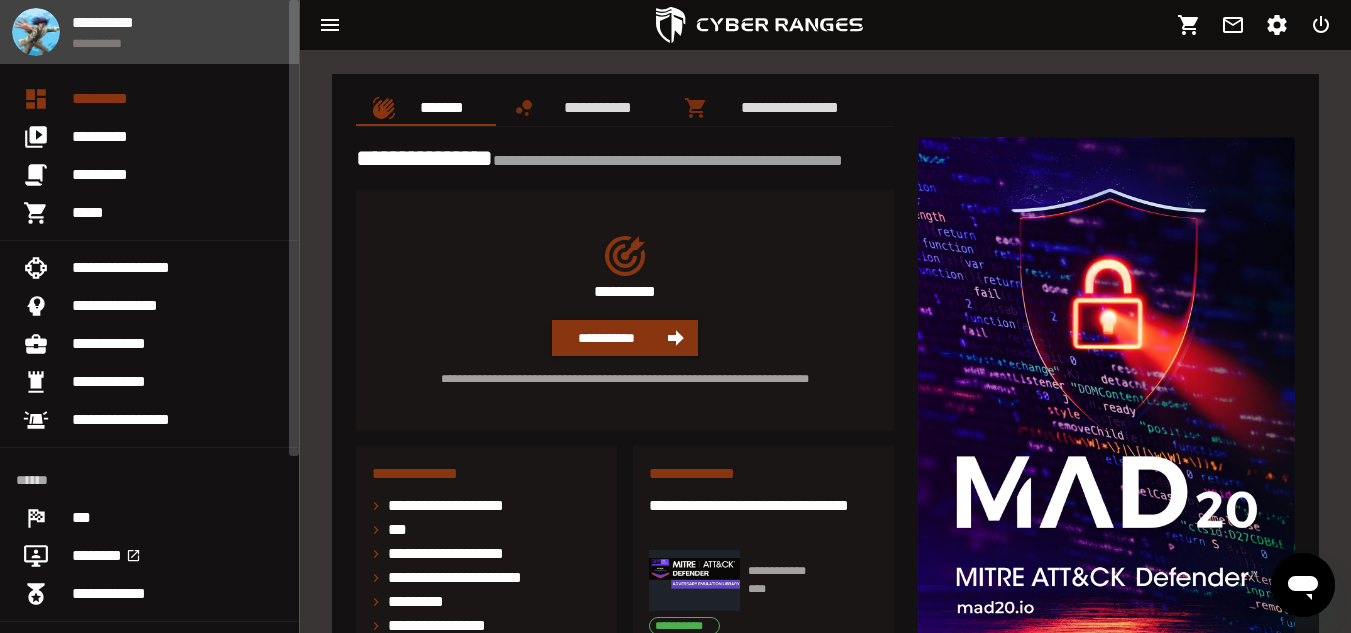 click on "**********" at bounding box center [177, 22] 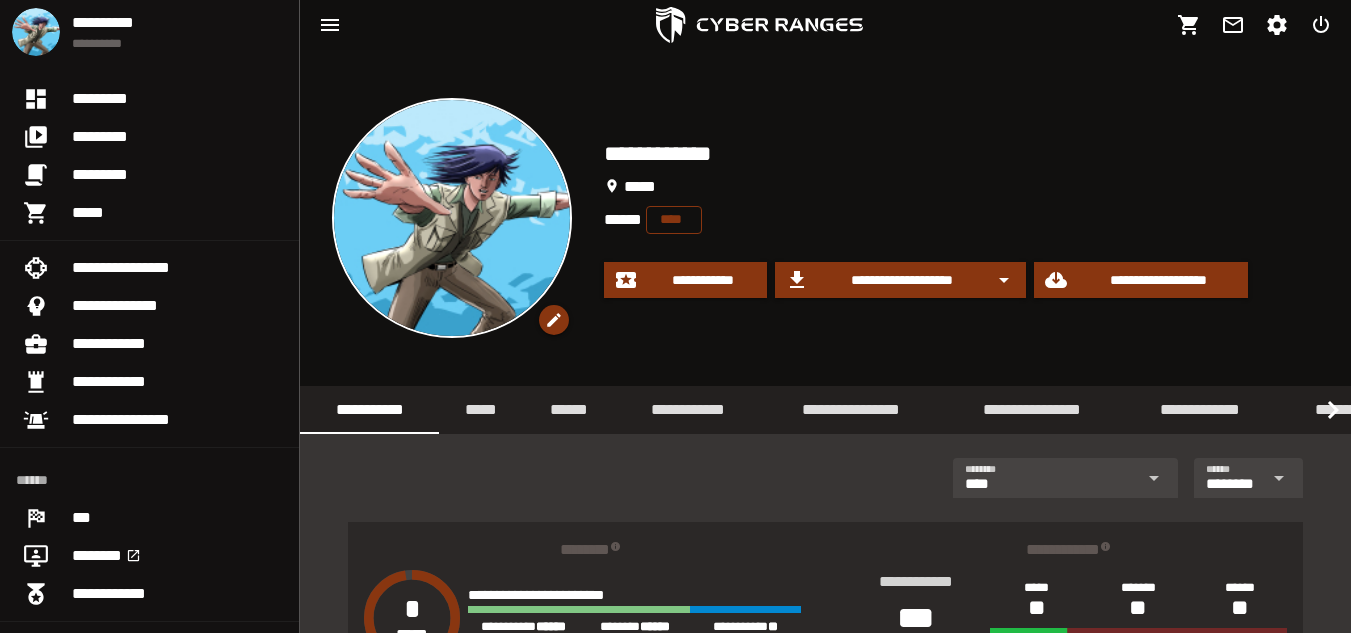 click on "**********" 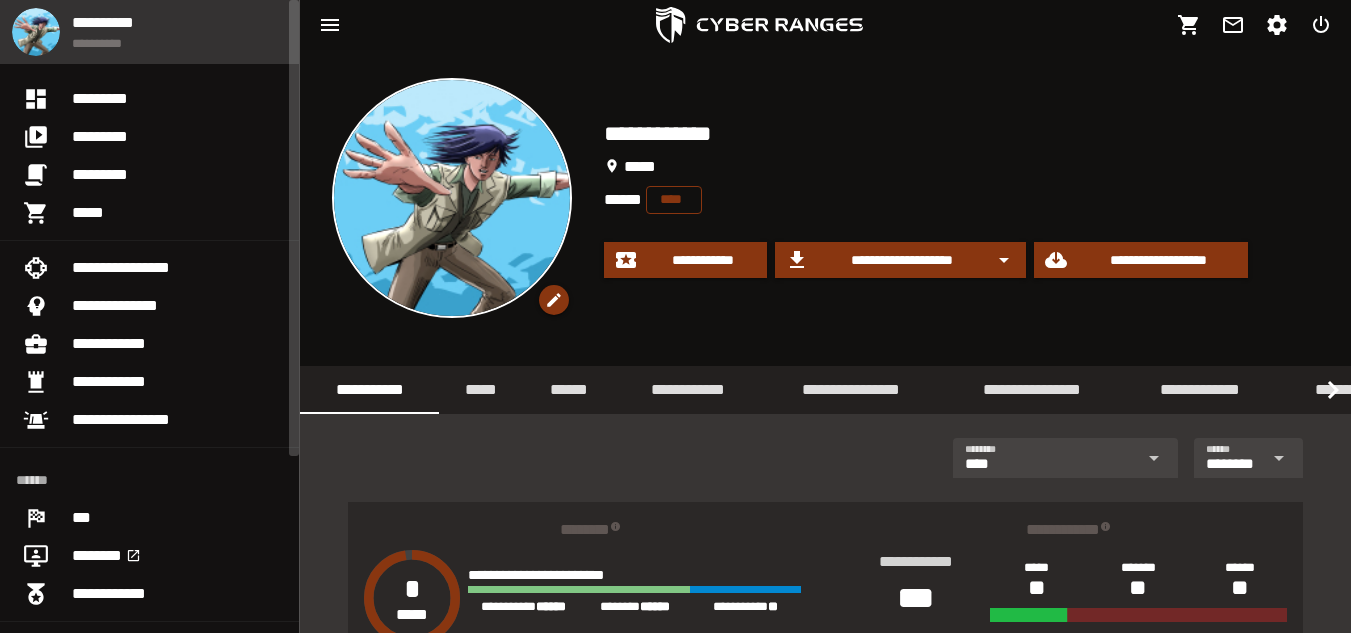 scroll, scrollTop: 0, scrollLeft: 0, axis: both 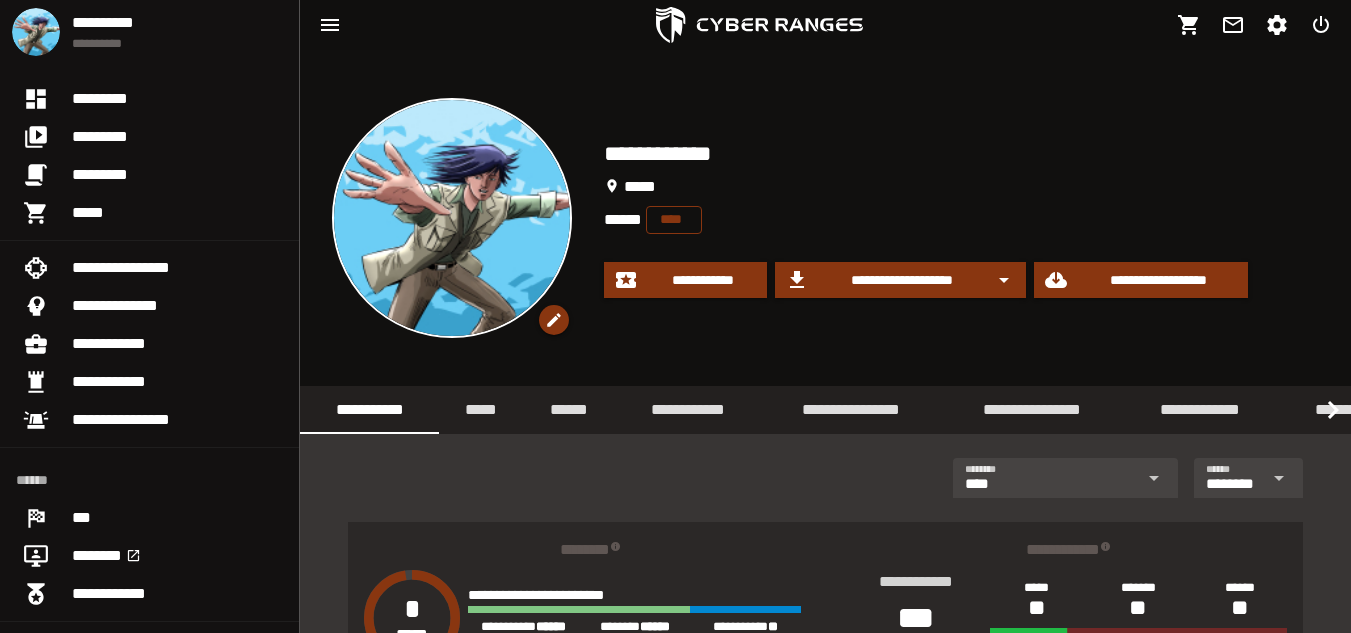 click on "****" at bounding box center [674, 219] 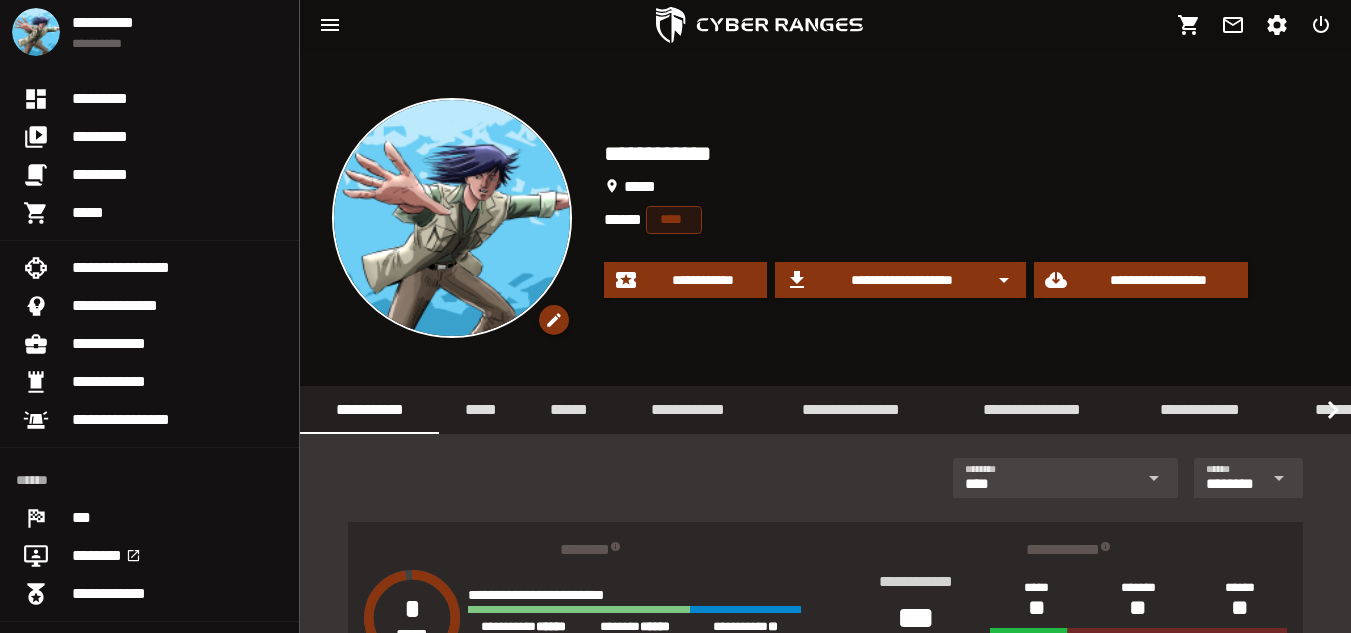 click on "****" at bounding box center (674, 219) 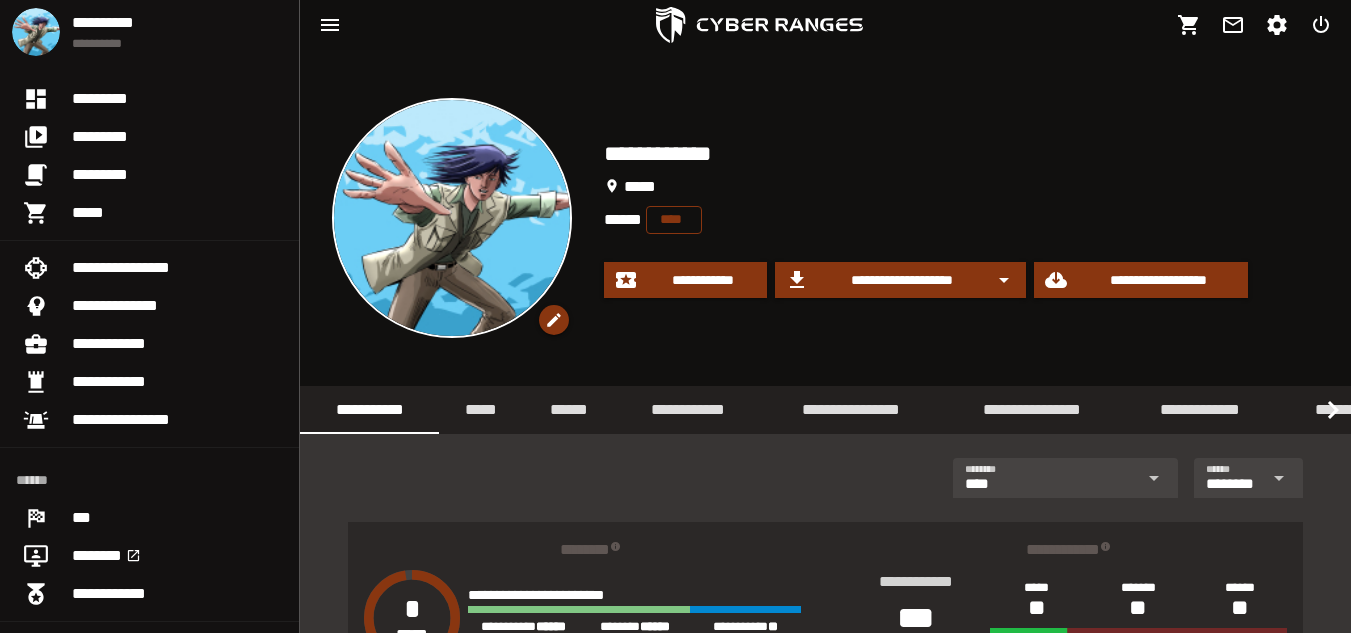 click on "**********" 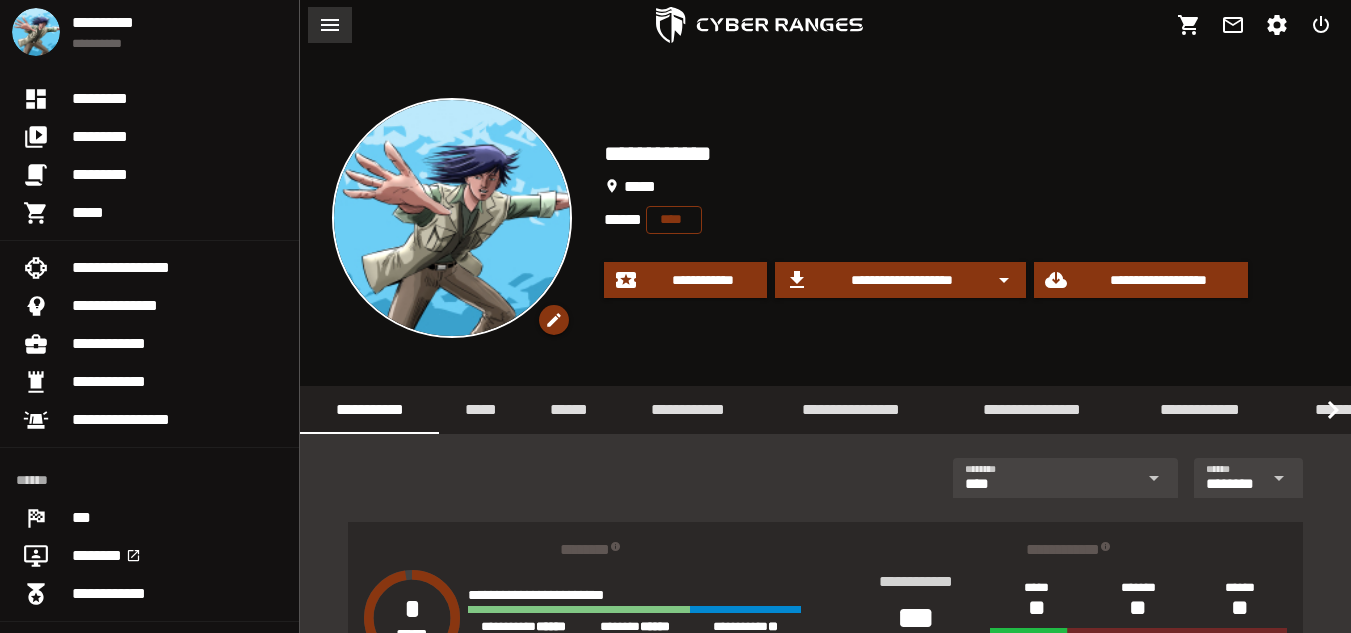 click 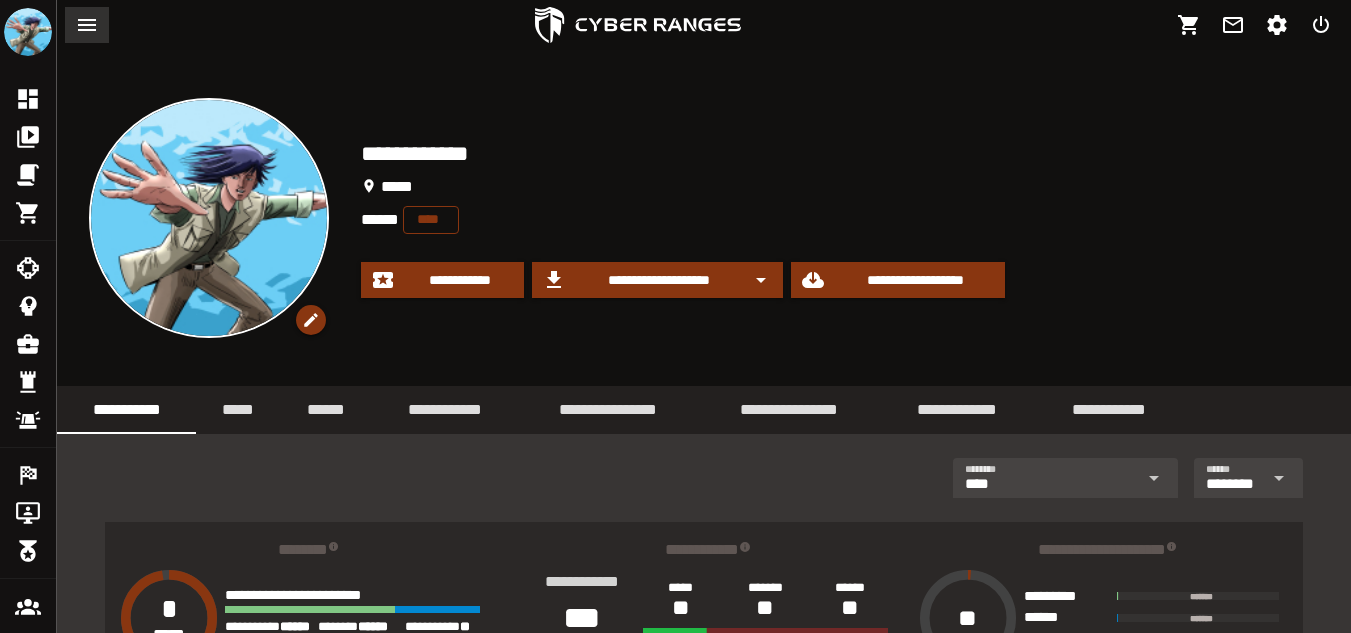click 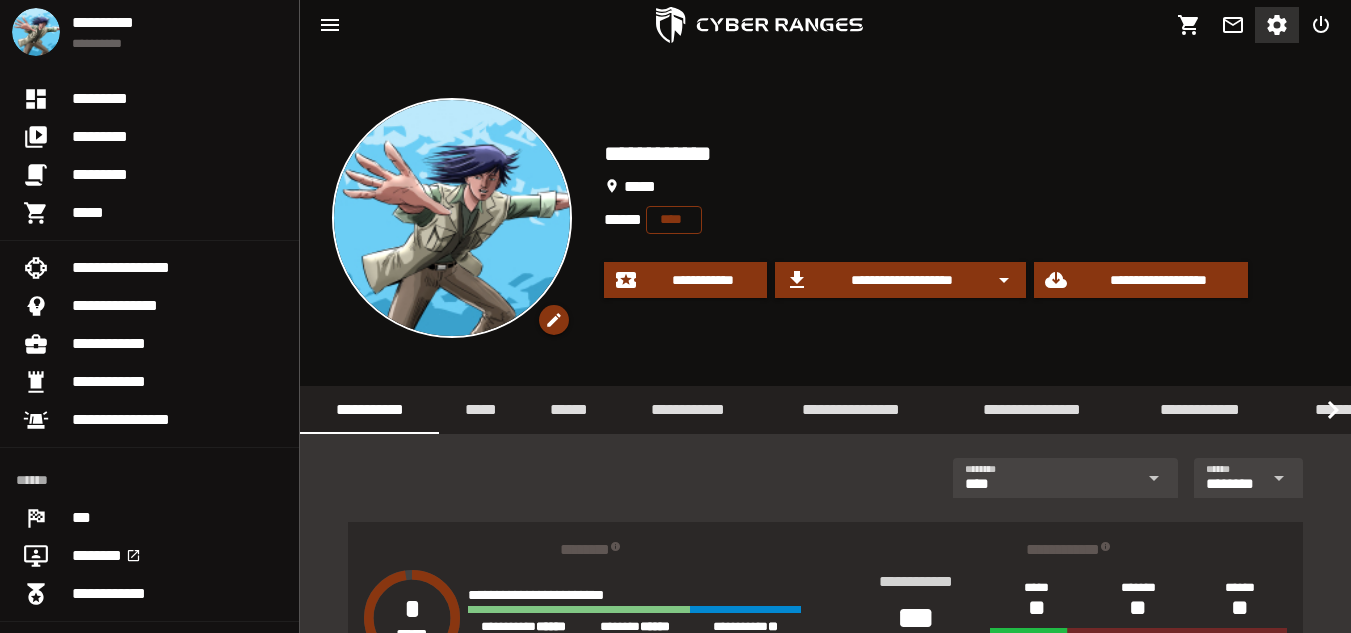 click 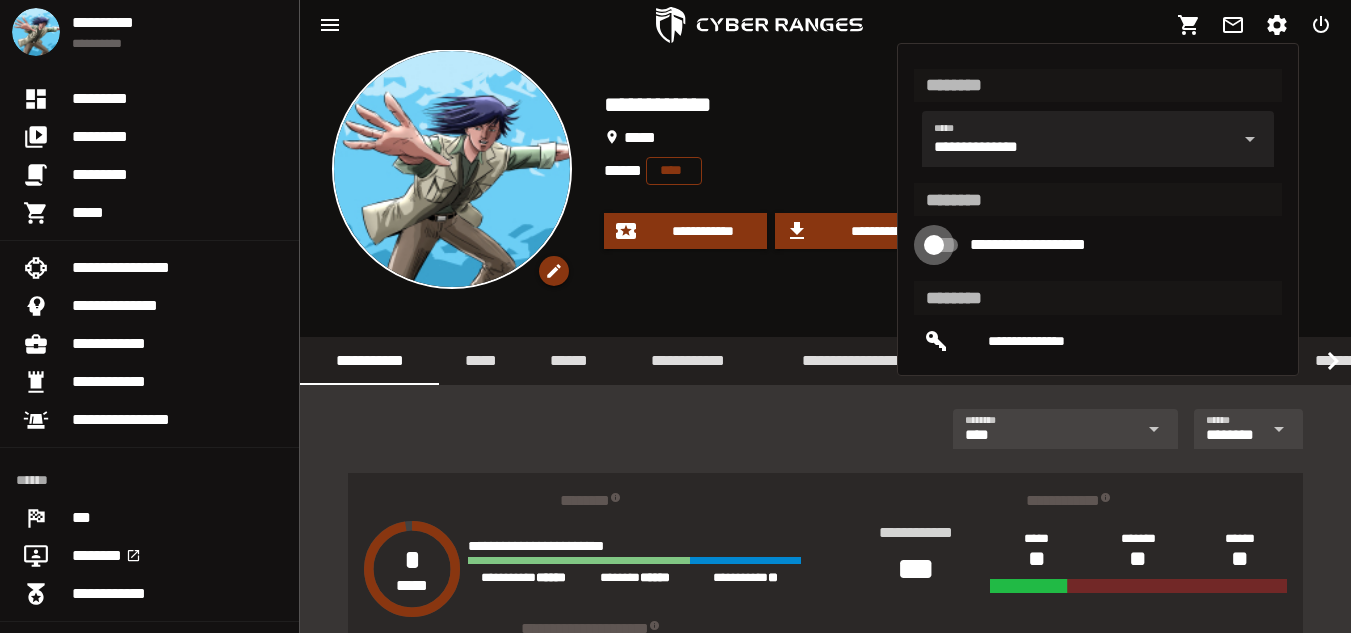 scroll, scrollTop: 0, scrollLeft: 0, axis: both 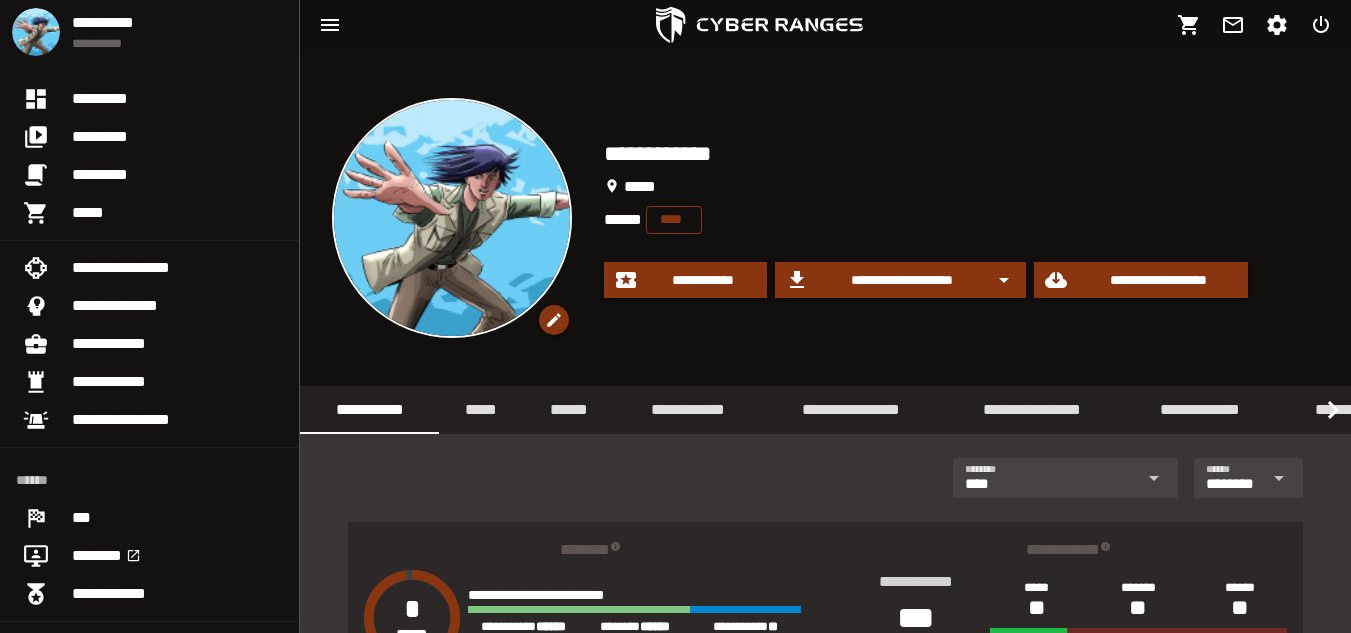 click on "**********" at bounding box center [825, 218] 